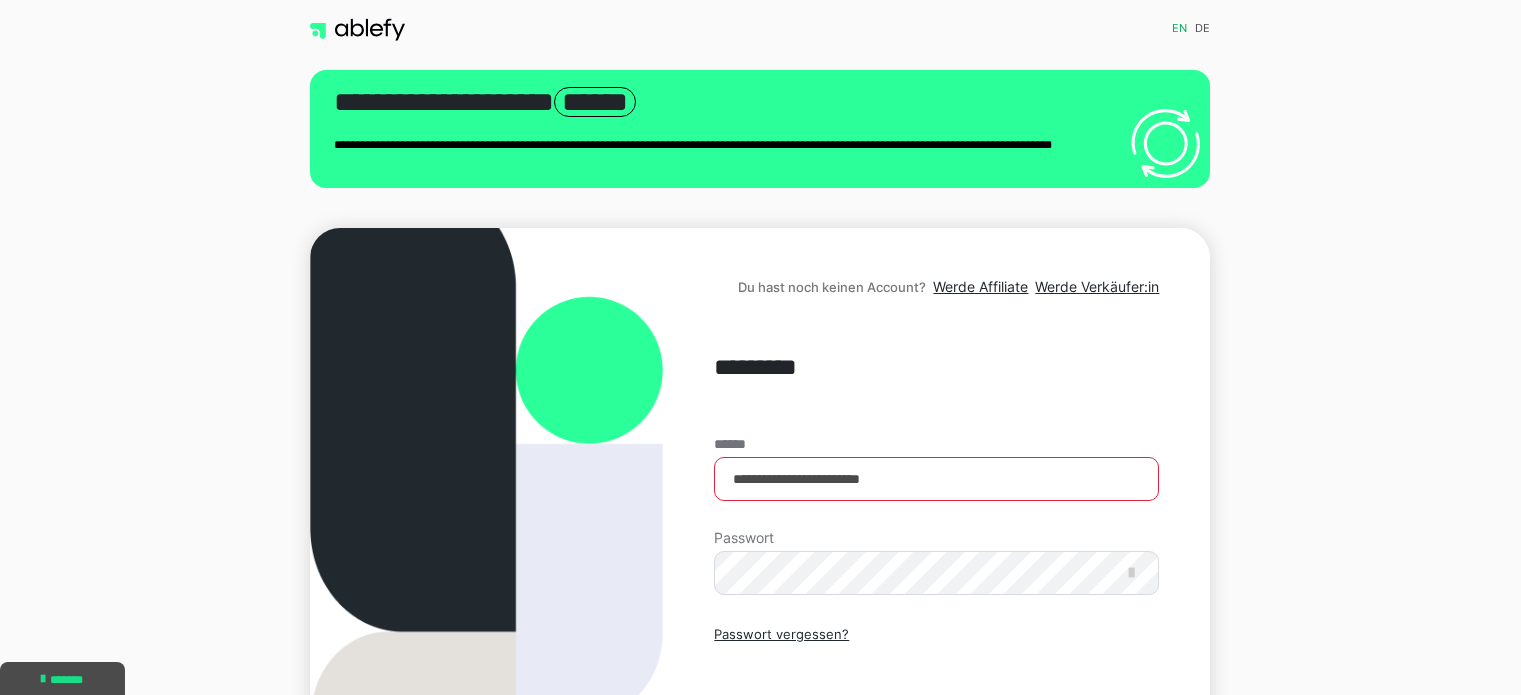 scroll, scrollTop: 0, scrollLeft: 0, axis: both 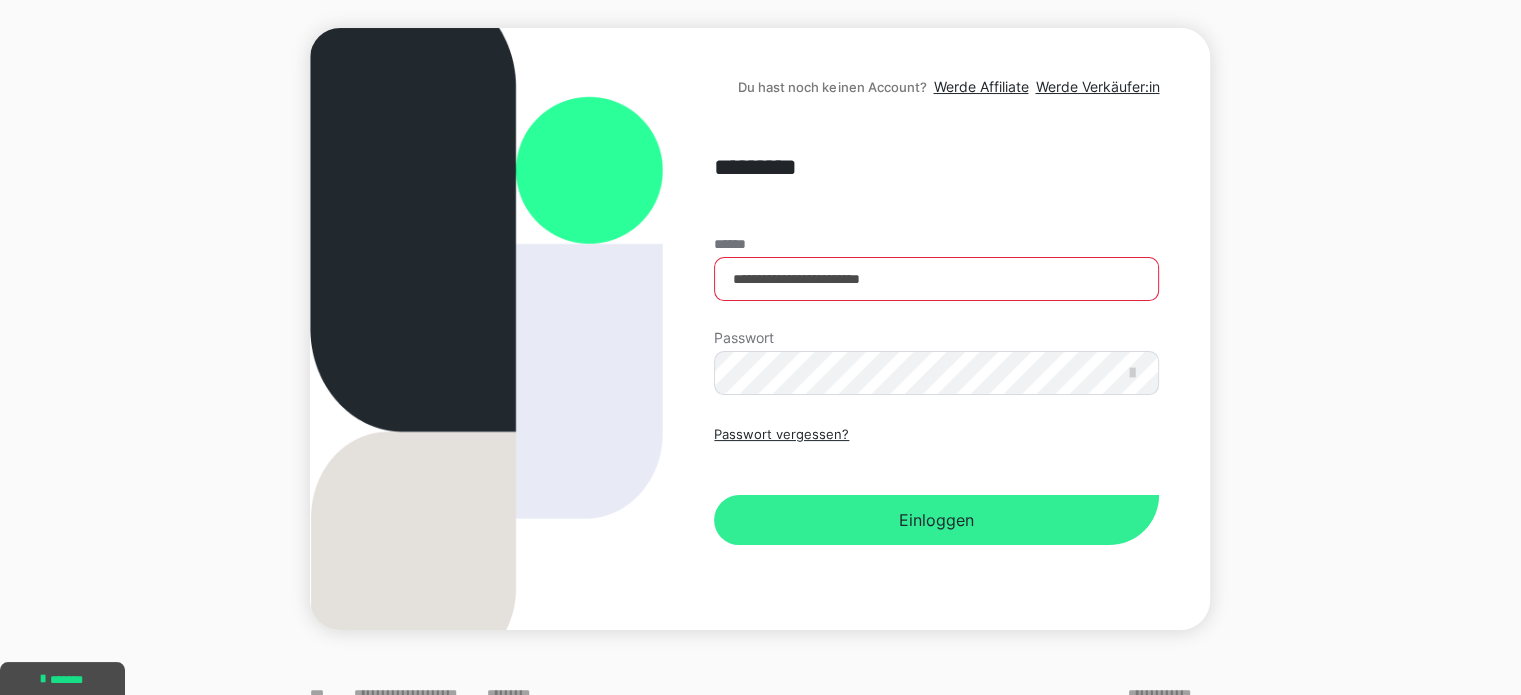 click on "Einloggen" at bounding box center [936, 520] 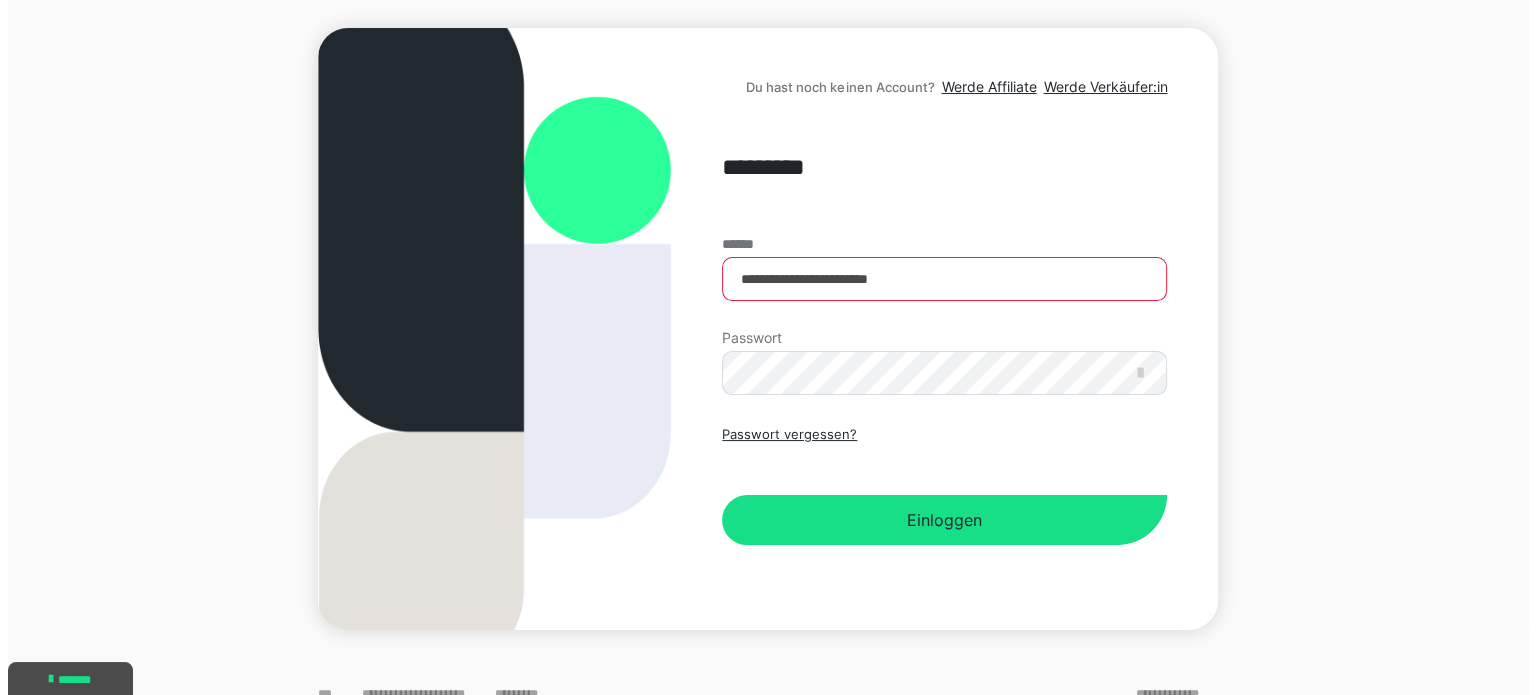 scroll, scrollTop: 0, scrollLeft: 0, axis: both 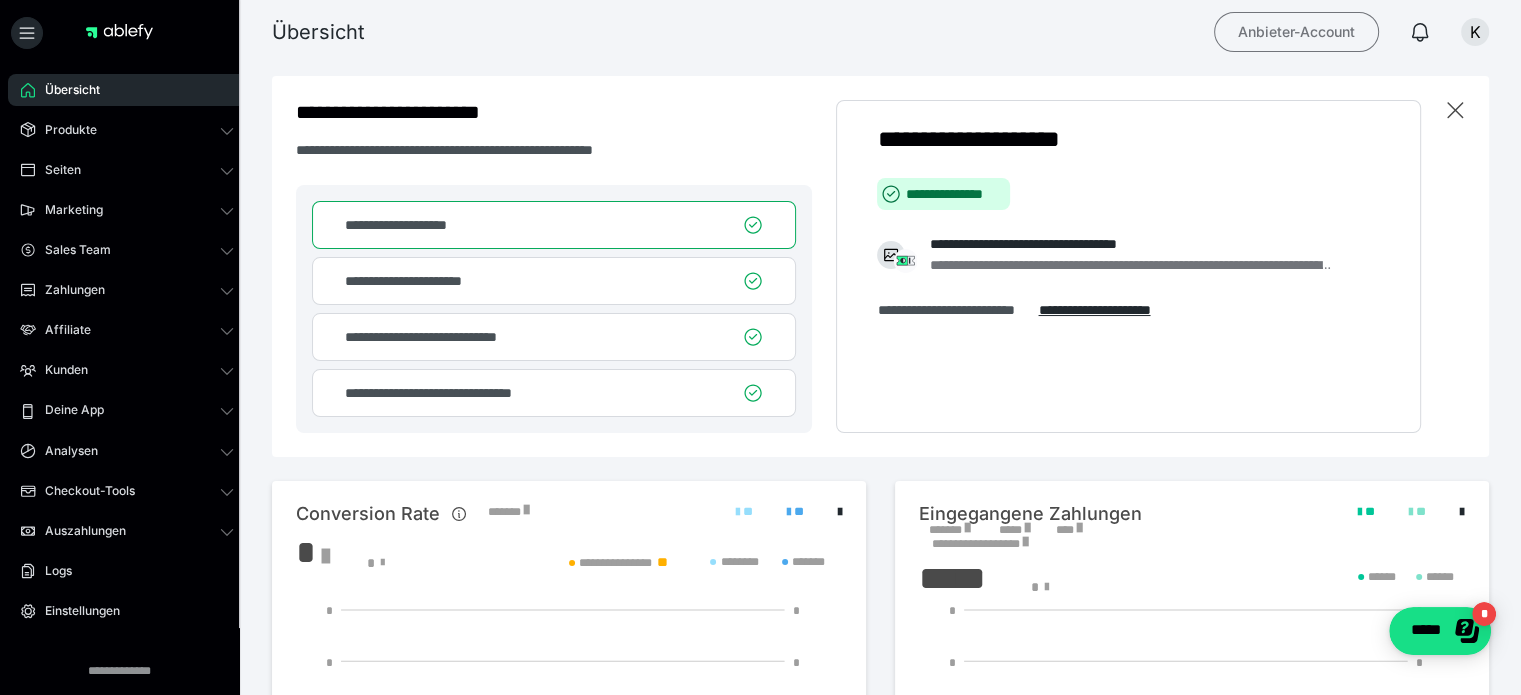 click on "Anbieter-Account" at bounding box center [1296, 32] 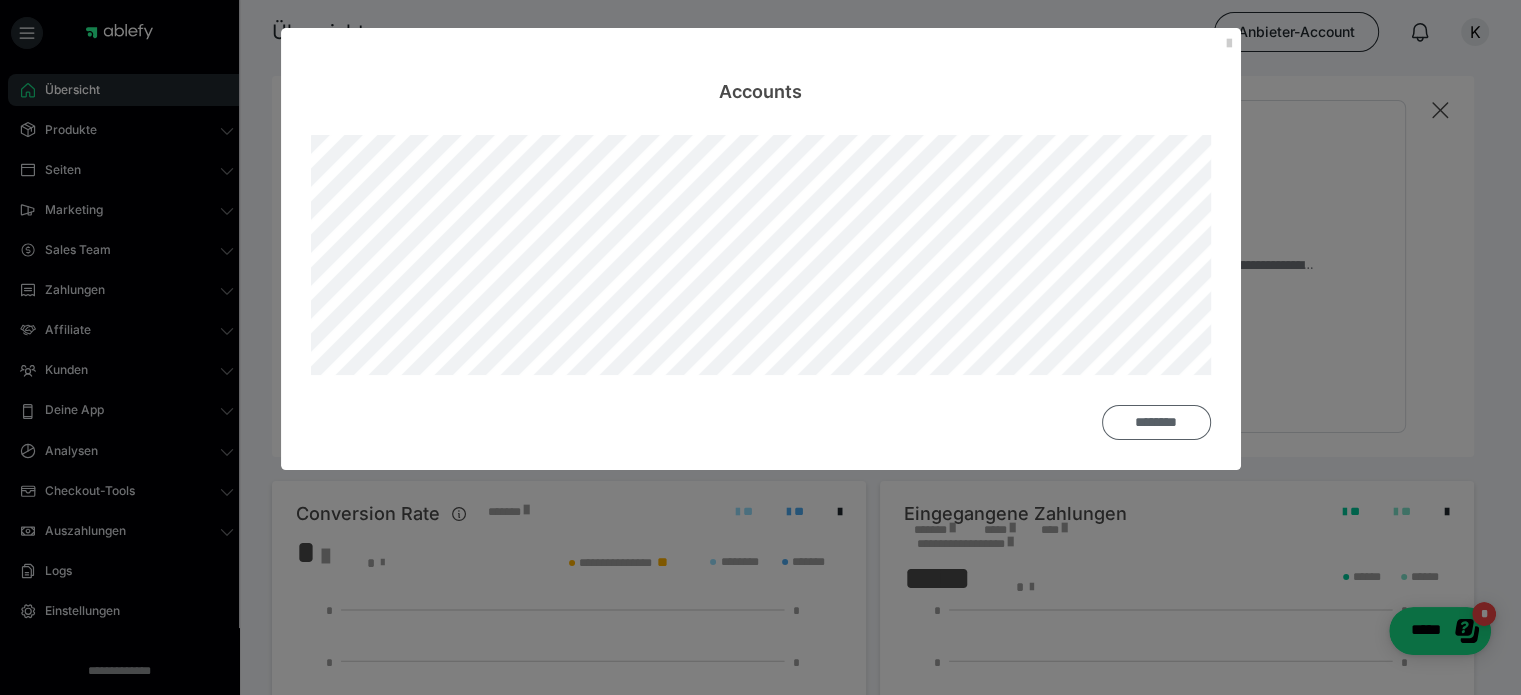 click on "********" at bounding box center (1156, 422) 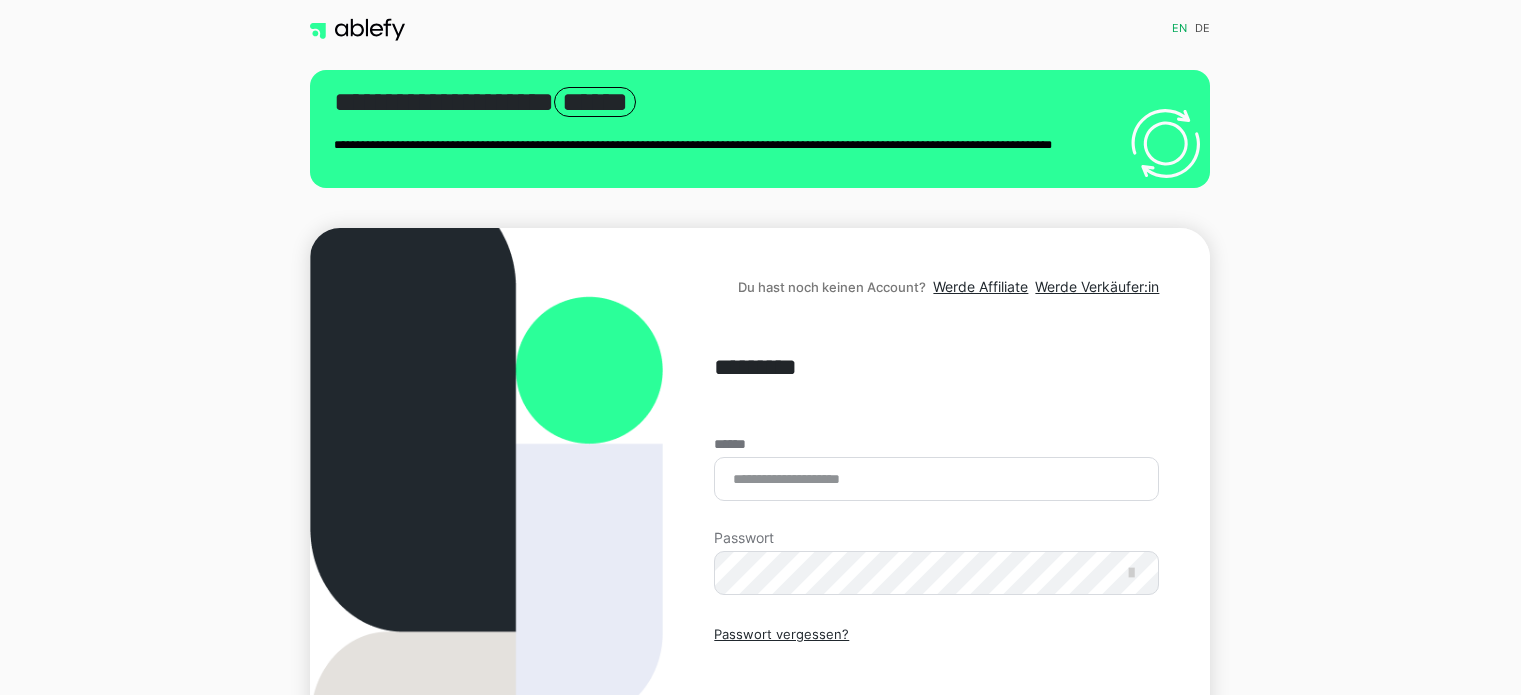 scroll, scrollTop: 0, scrollLeft: 0, axis: both 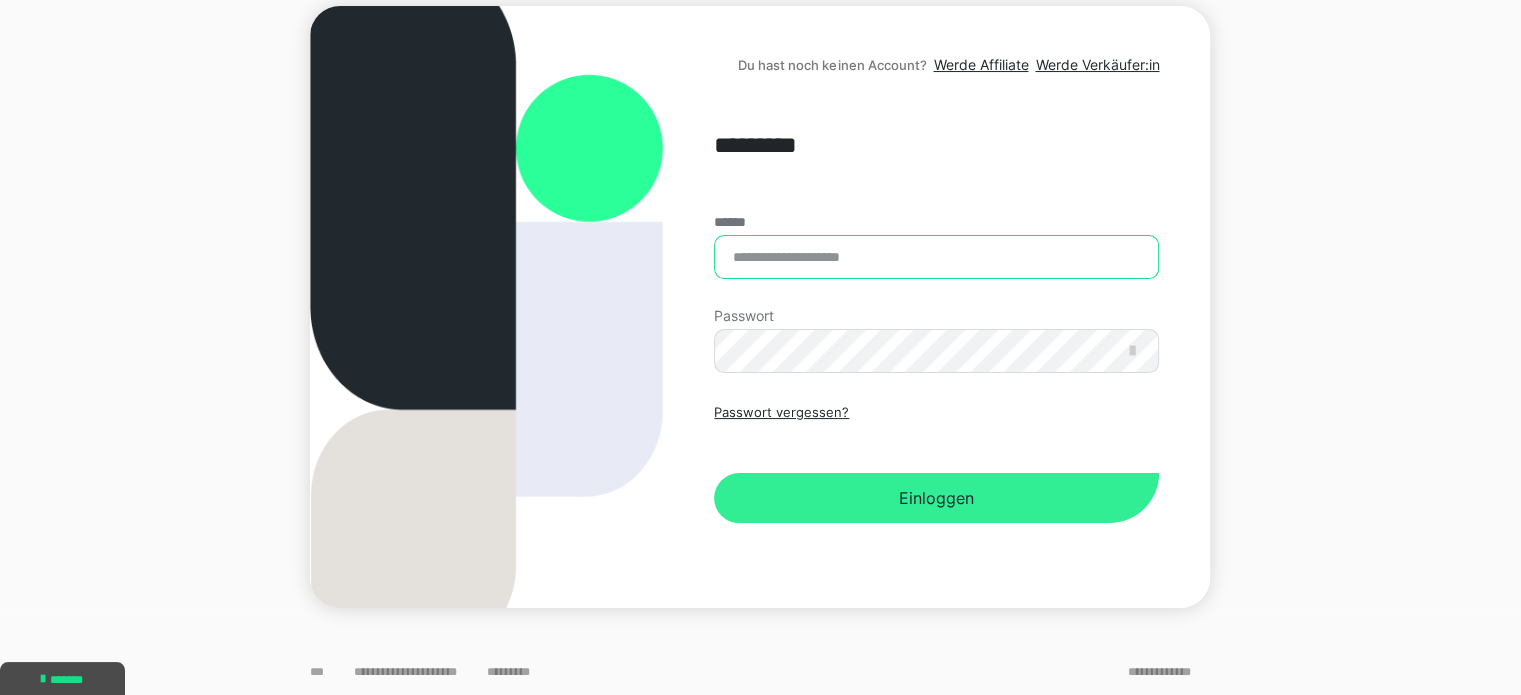 type on "**********" 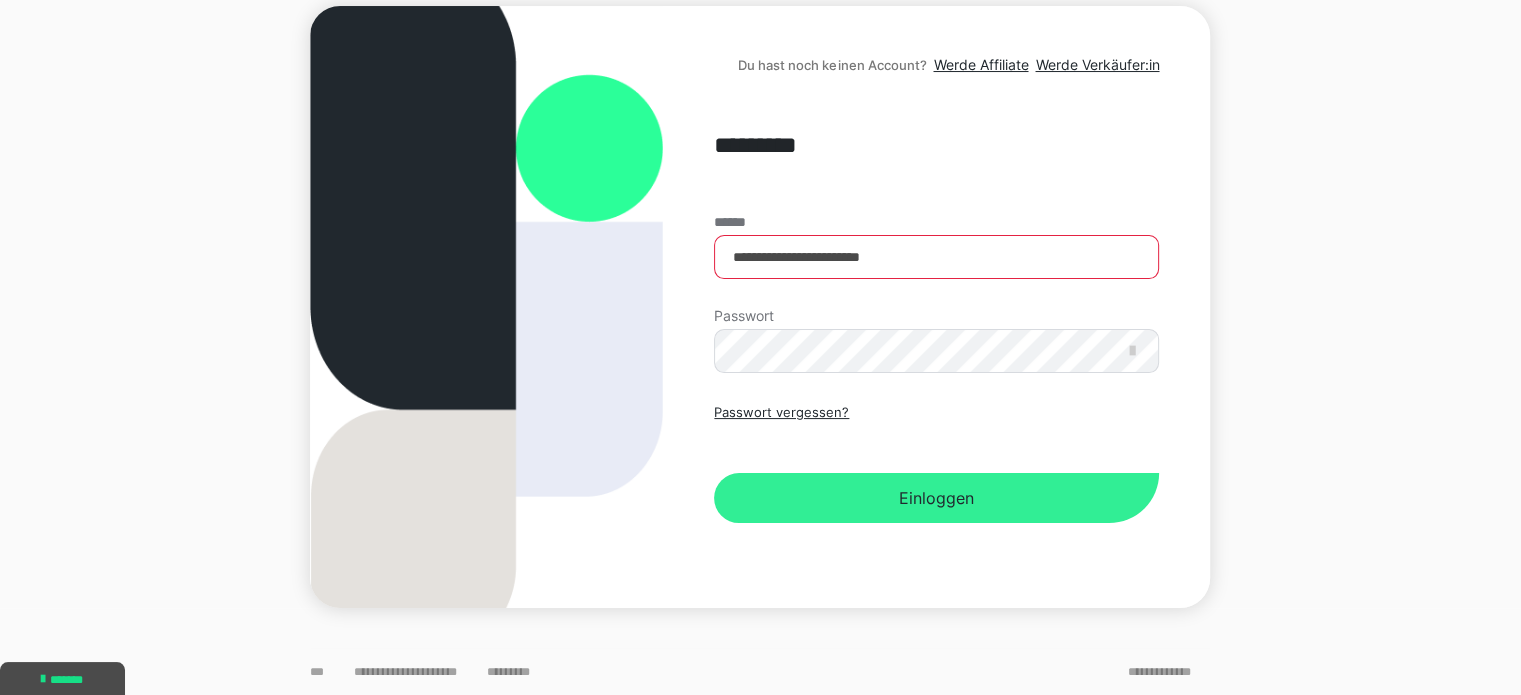 click on "Einloggen" at bounding box center (936, 498) 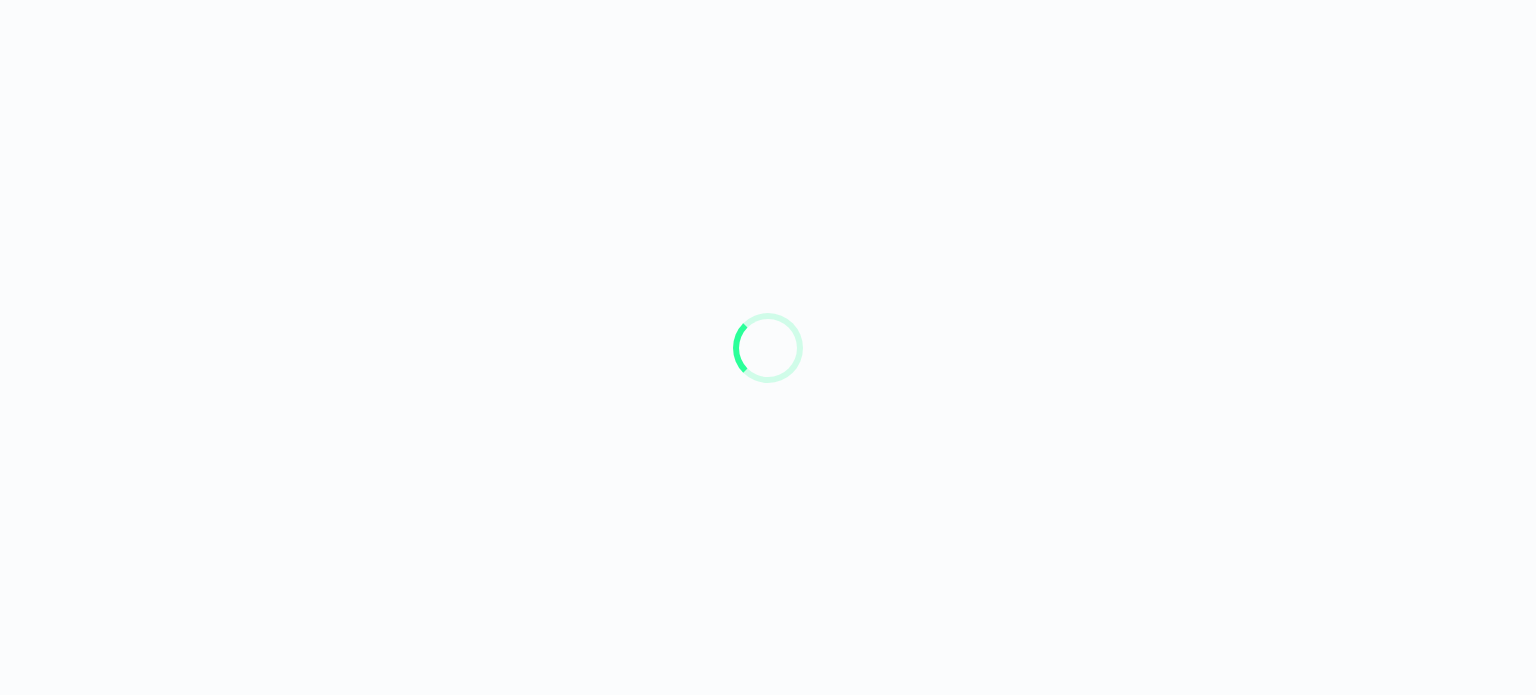 scroll, scrollTop: 0, scrollLeft: 0, axis: both 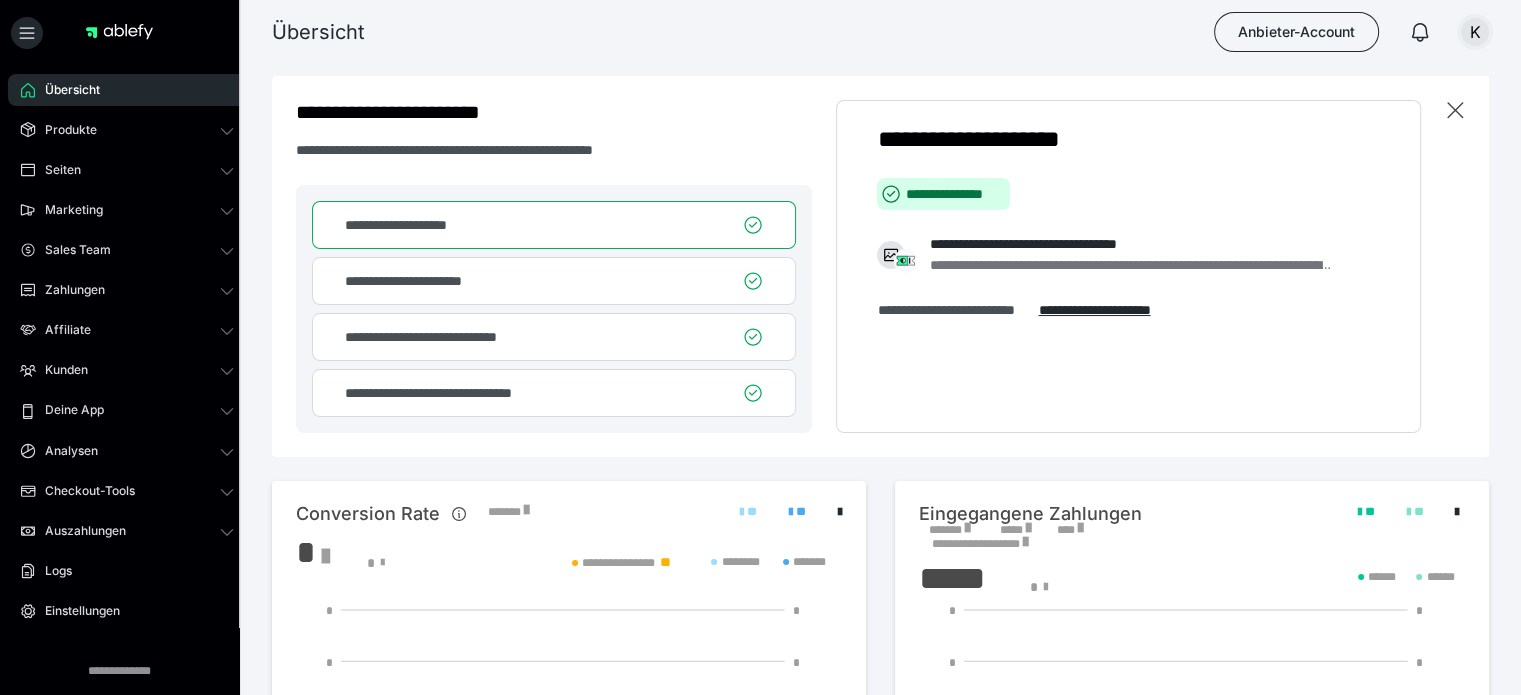 click on "K" at bounding box center [1475, 32] 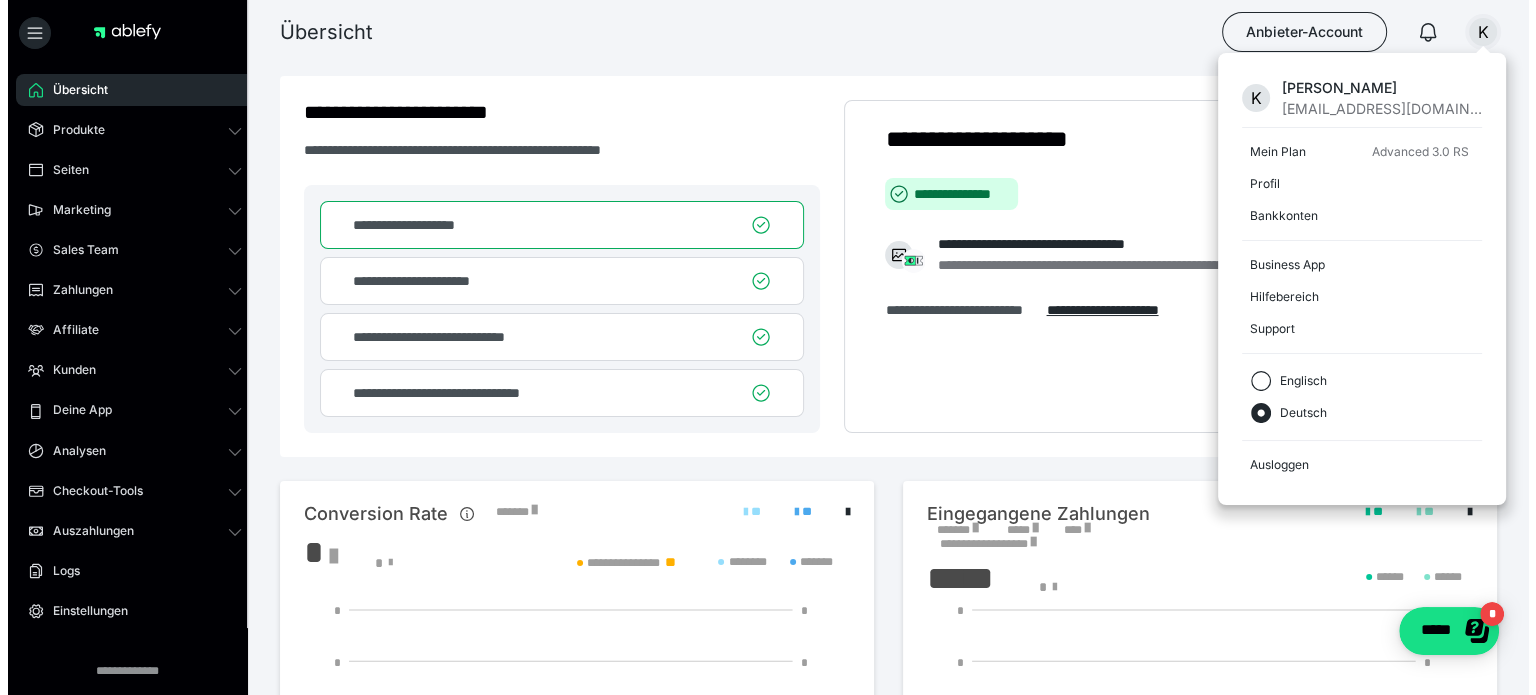 scroll, scrollTop: 0, scrollLeft: 0, axis: both 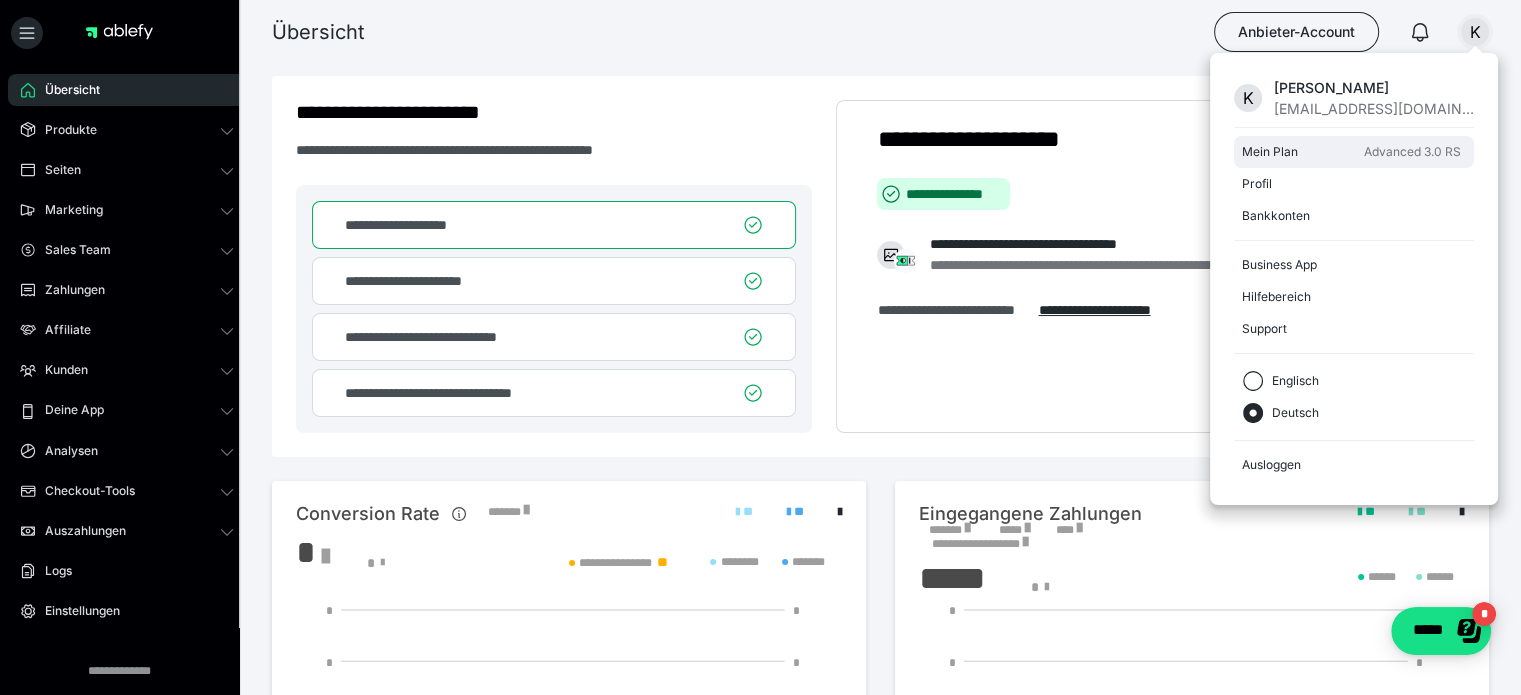 click on "Mein Plan" at bounding box center [1299, 152] 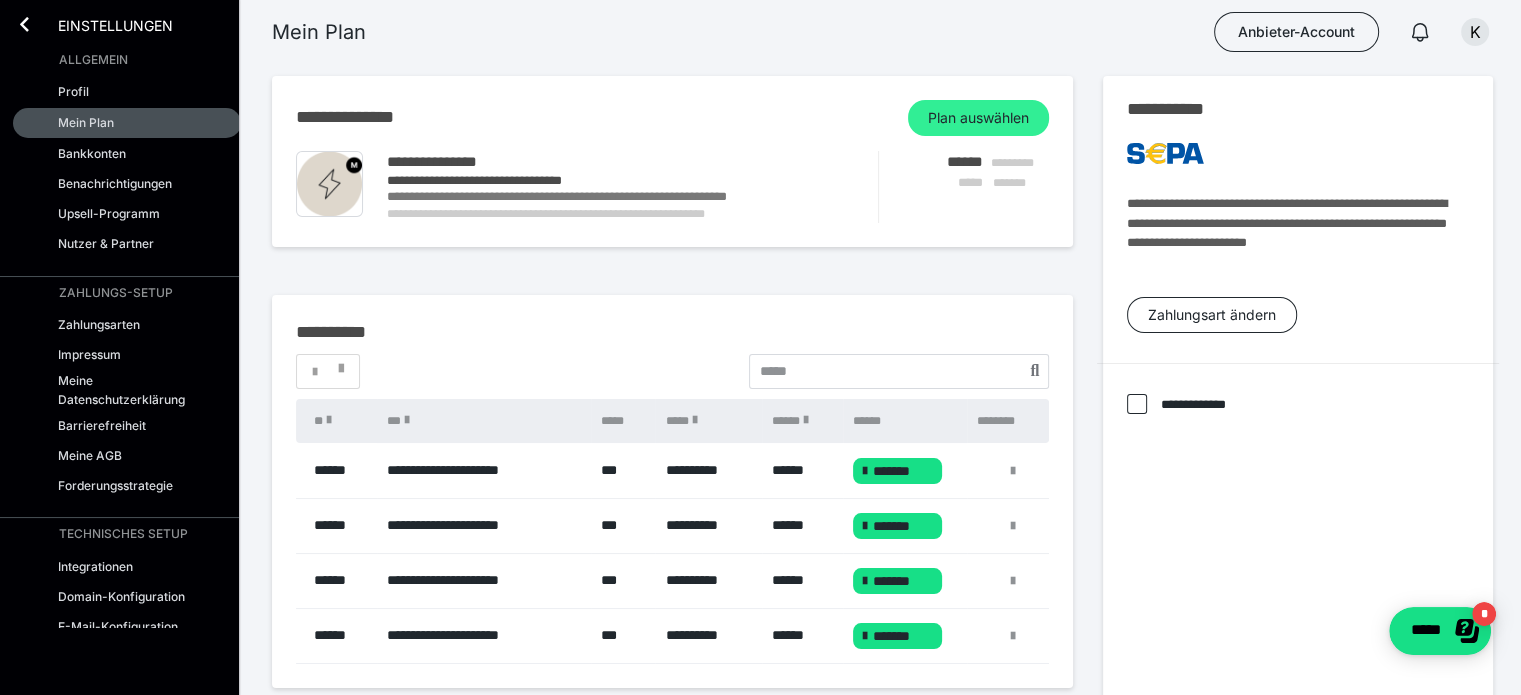 click on "Plan auswählen" at bounding box center (978, 118) 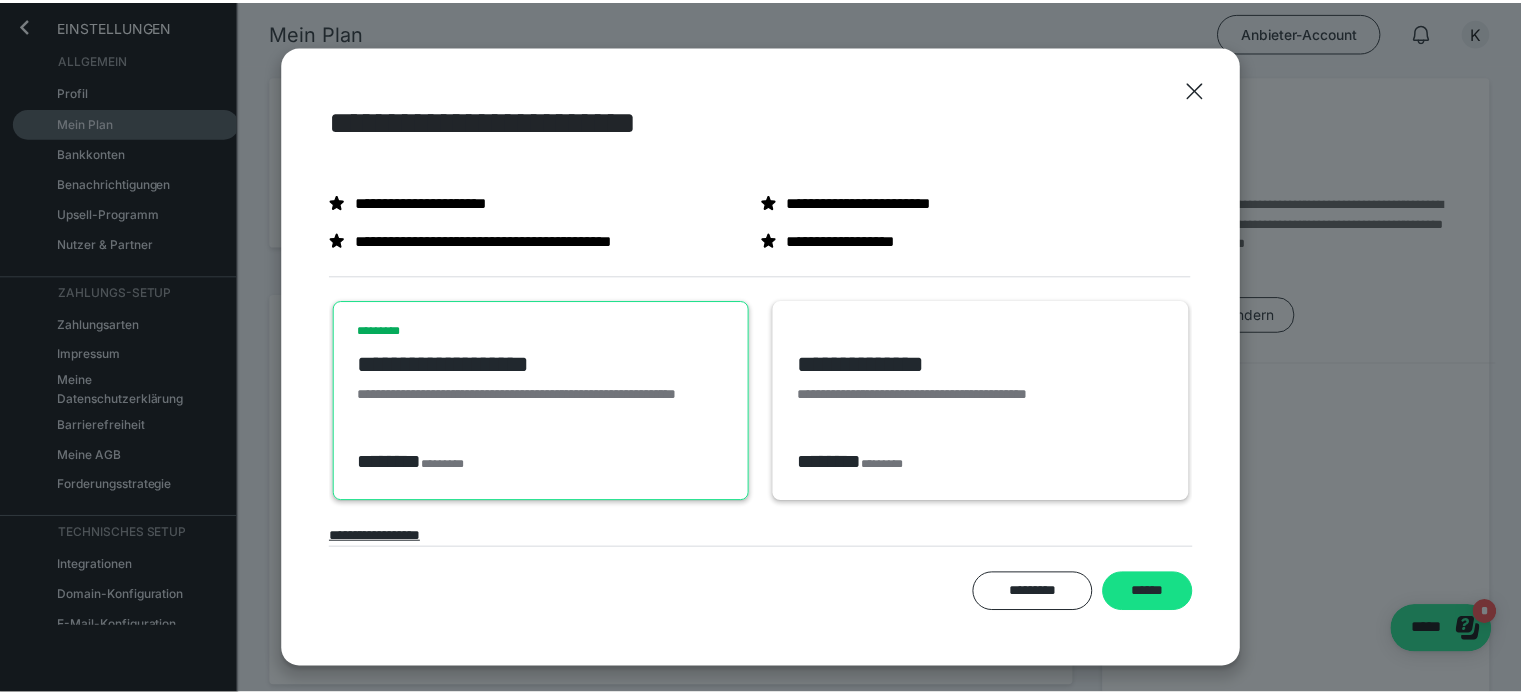 scroll, scrollTop: 33, scrollLeft: 0, axis: vertical 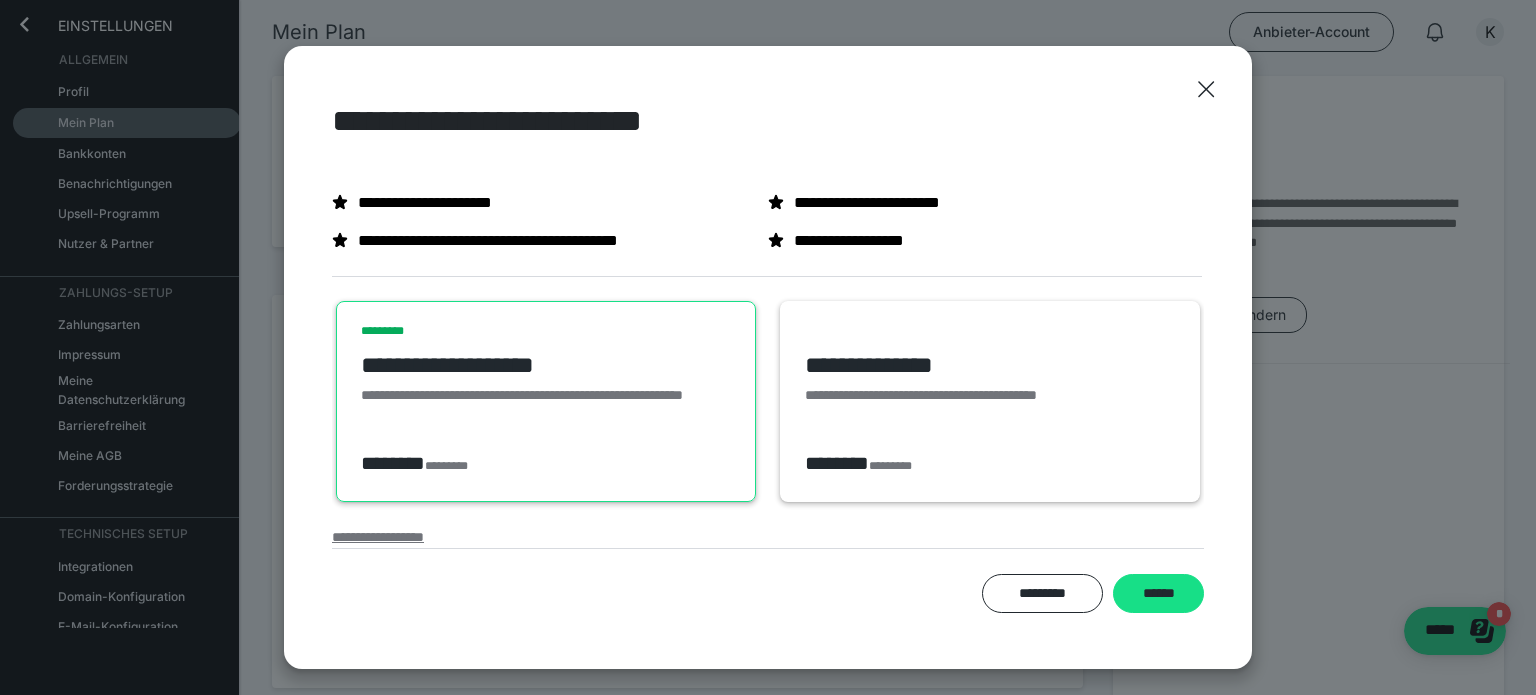 click on "**********" at bounding box center (378, 537) 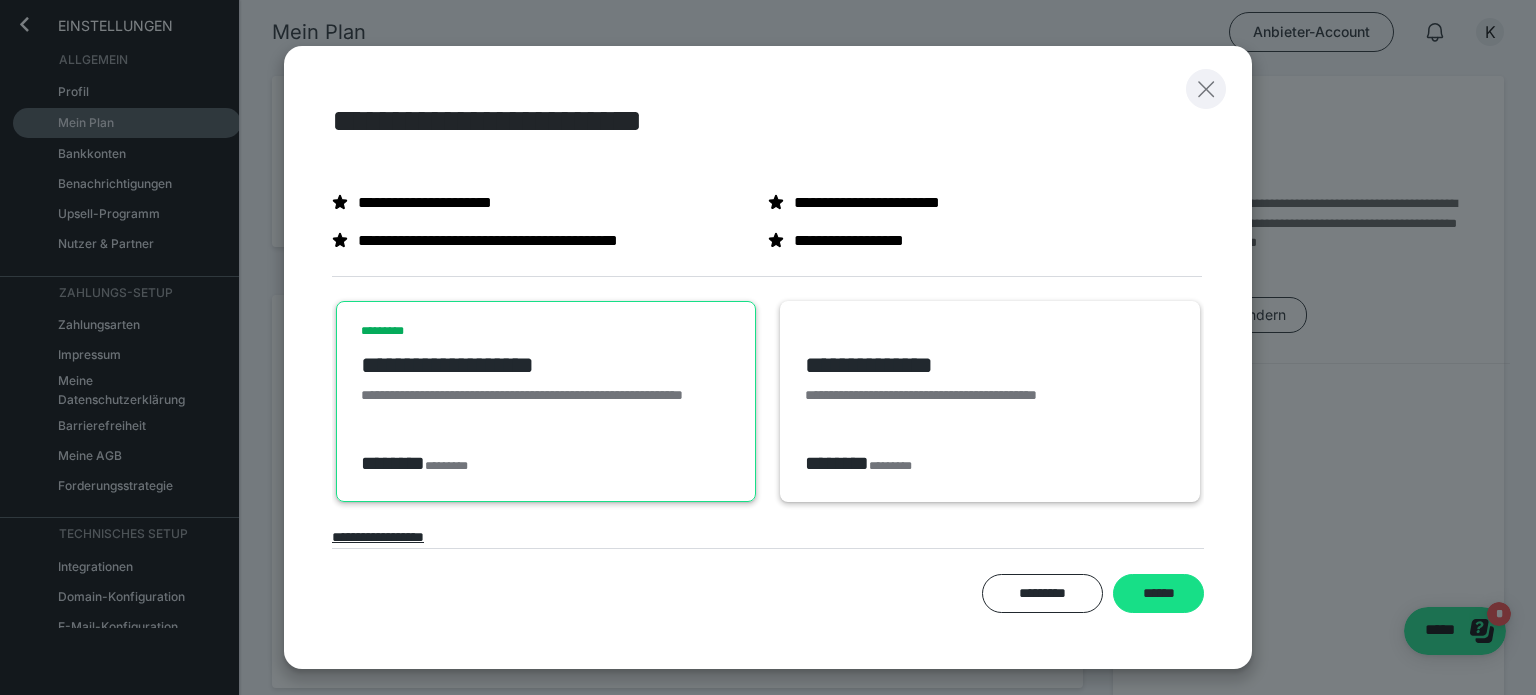 click 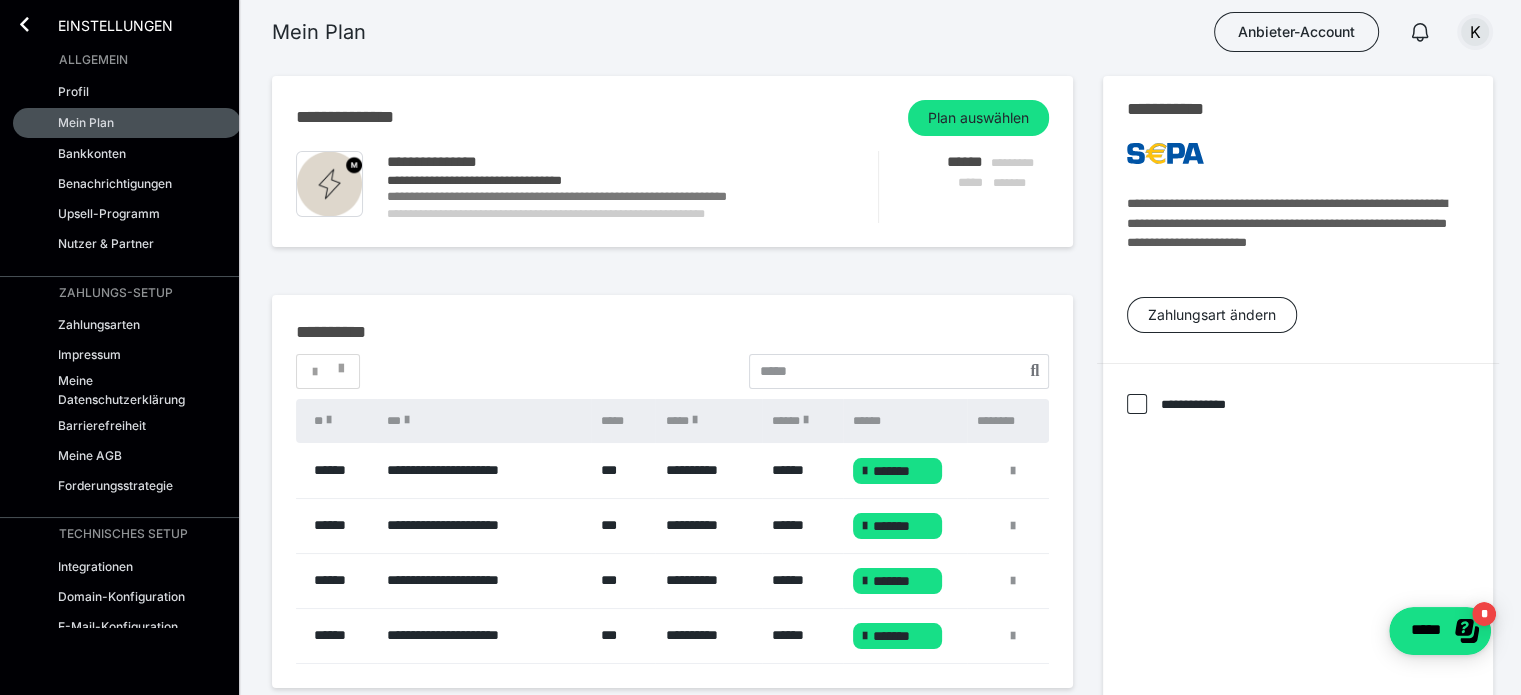 click on "K" at bounding box center (1475, 32) 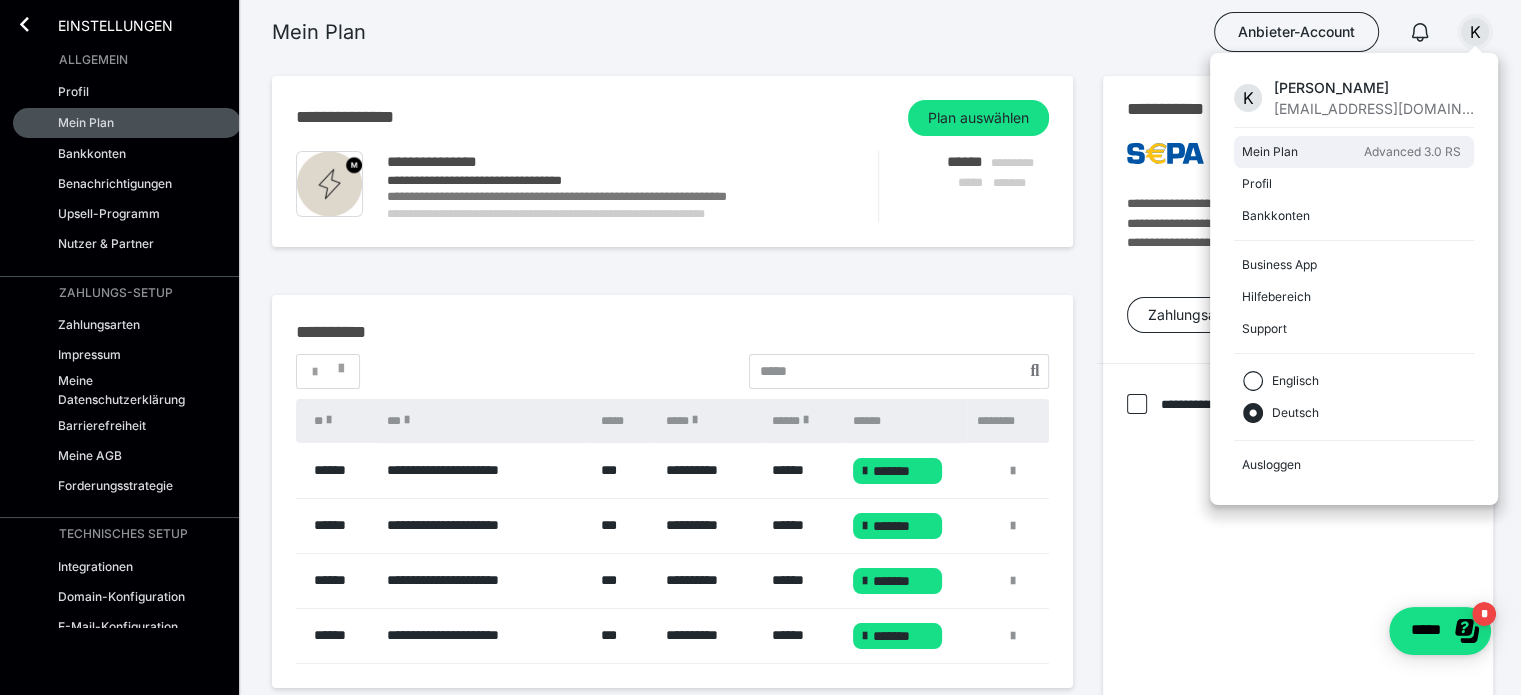 click on "Mein Plan" at bounding box center [1299, 152] 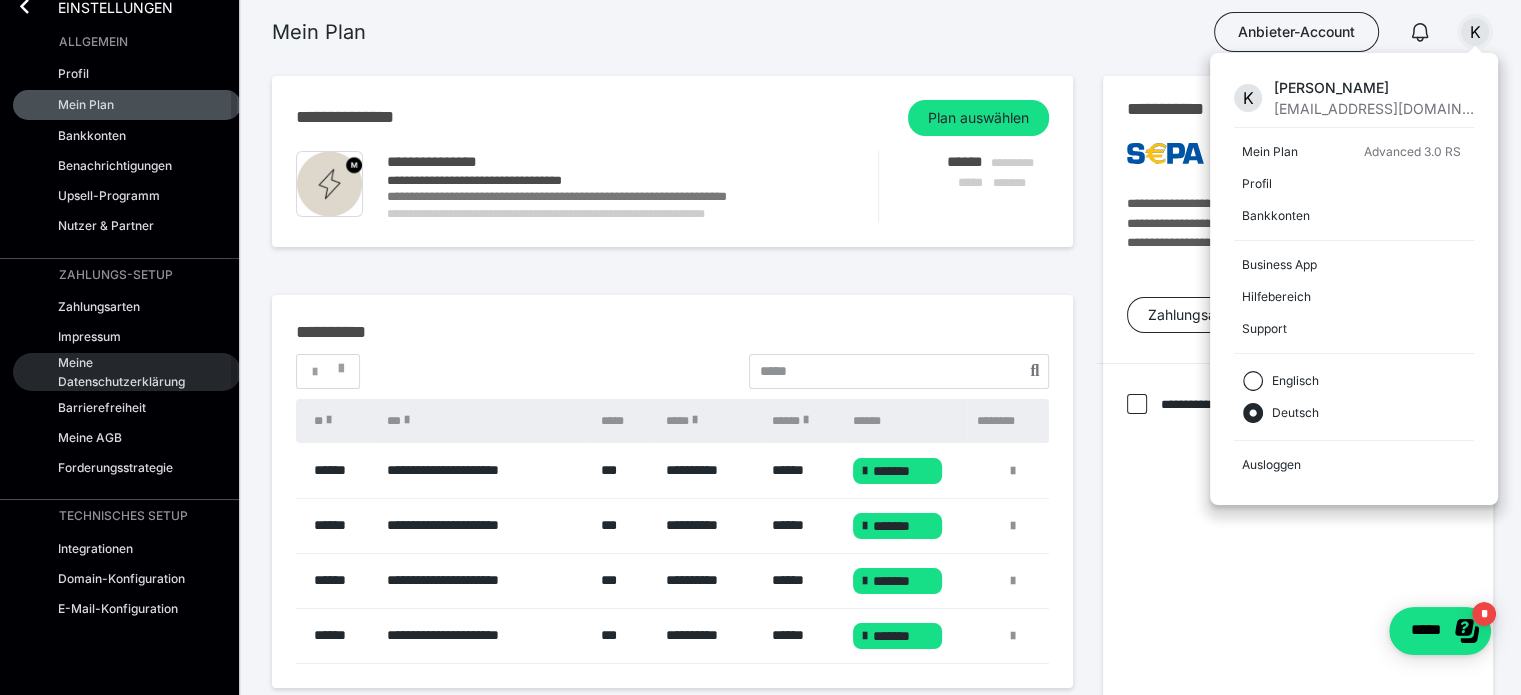 scroll, scrollTop: 0, scrollLeft: 0, axis: both 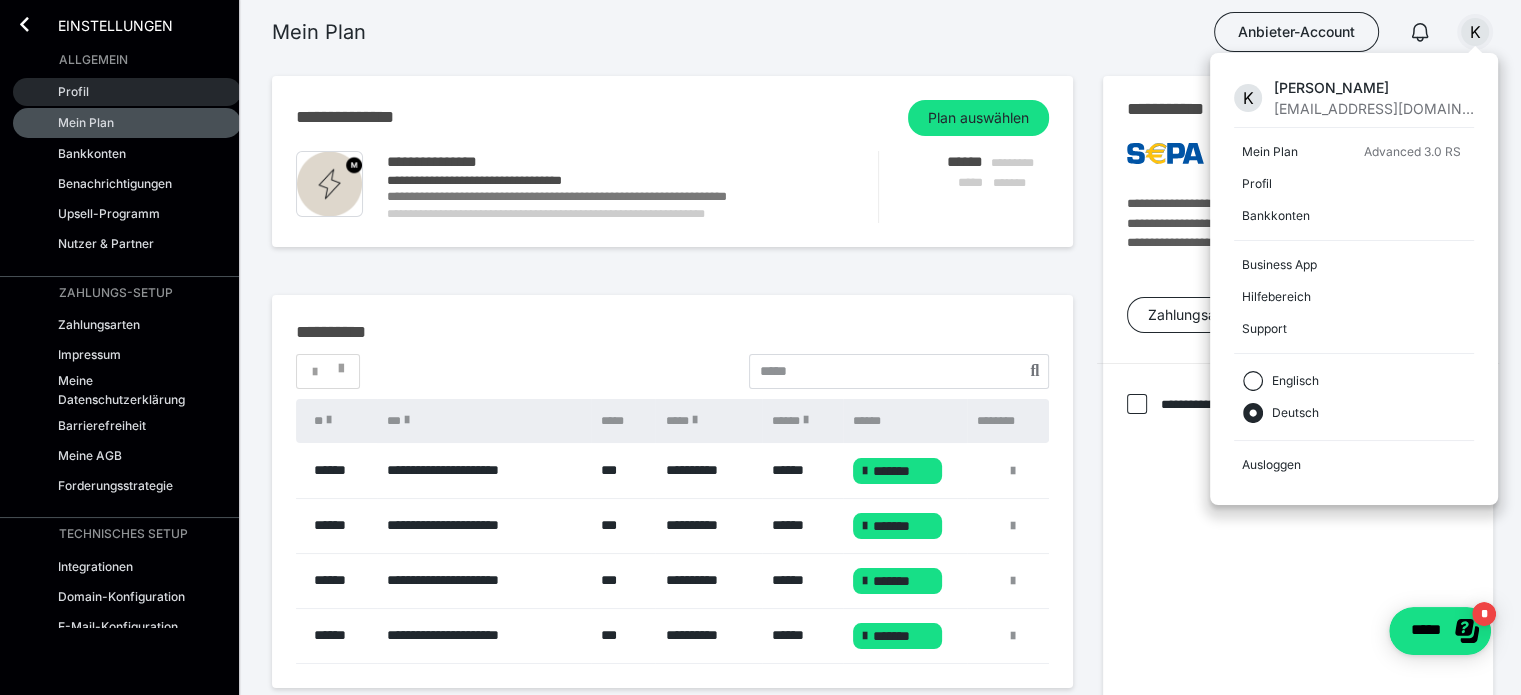 click on "Profil" at bounding box center [73, 91] 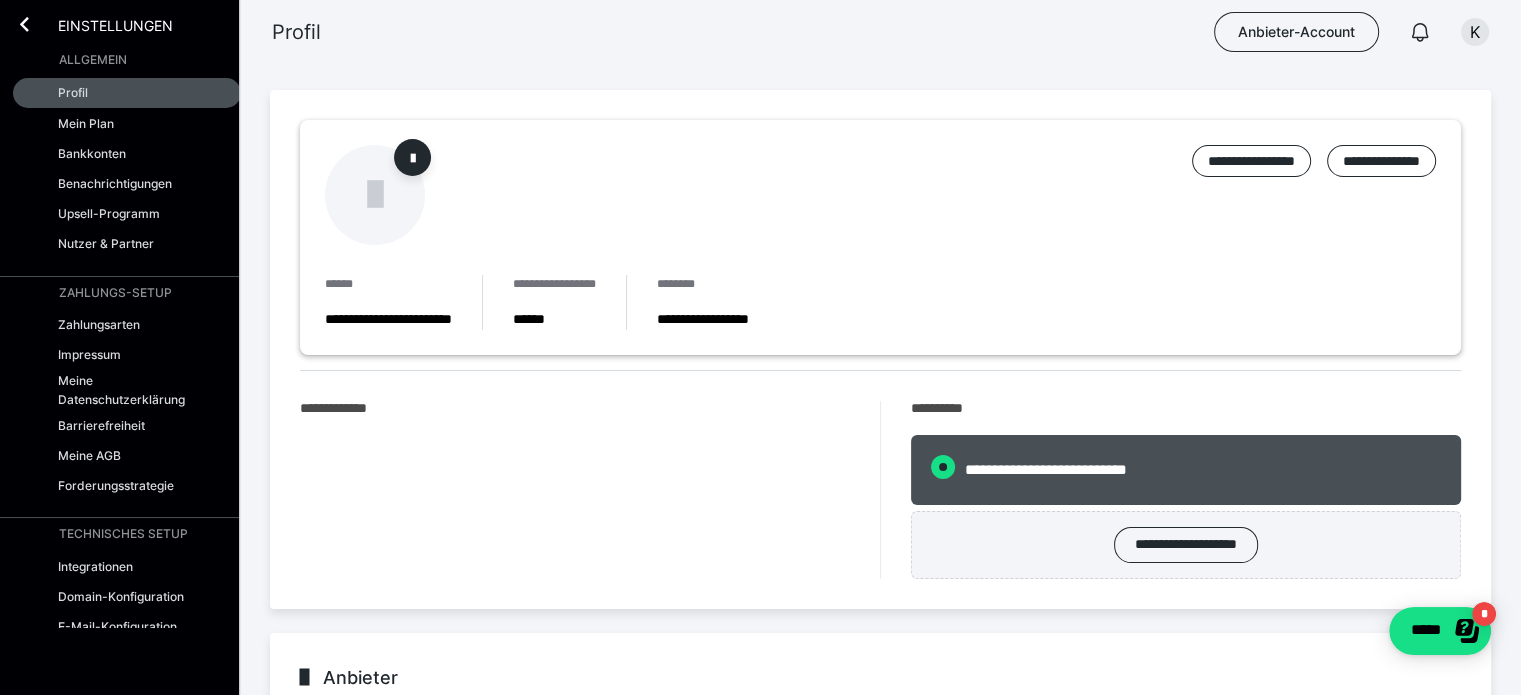 radio on "****" 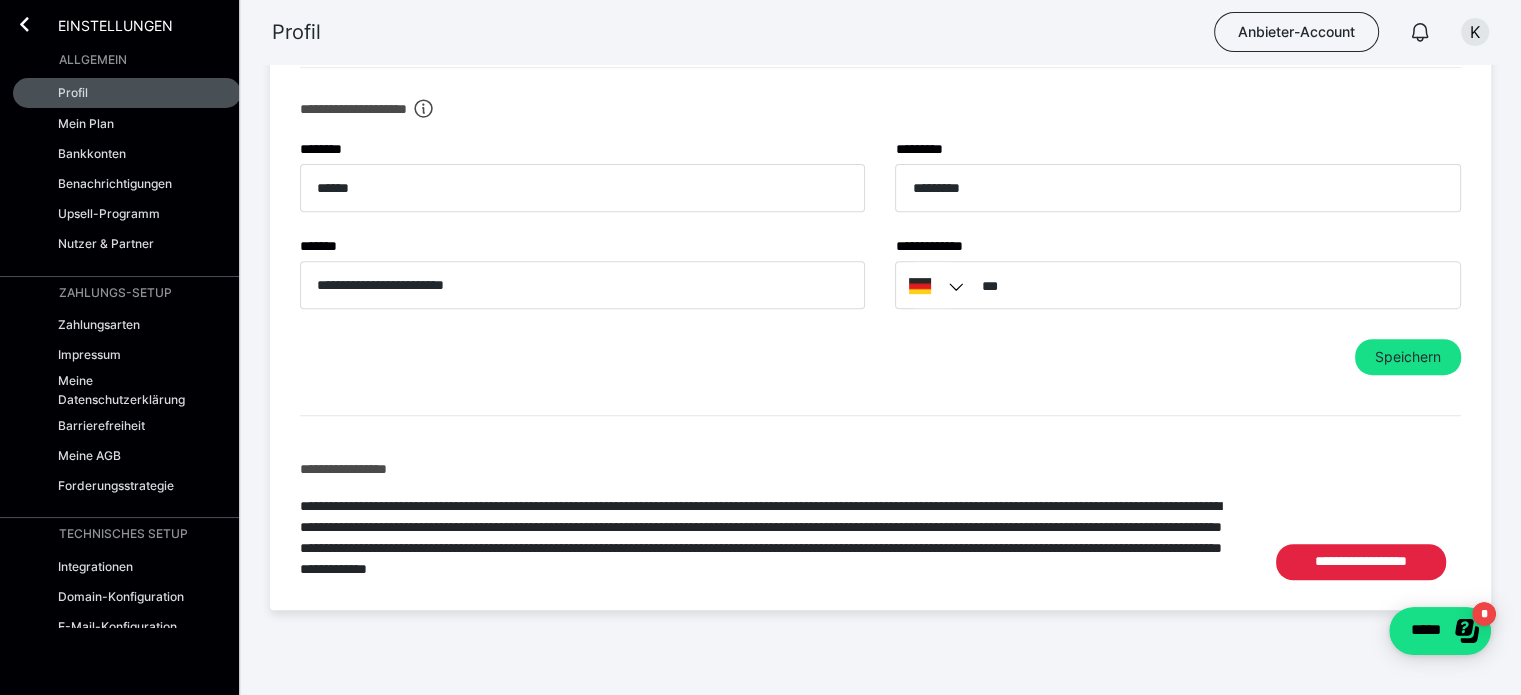 scroll, scrollTop: 804, scrollLeft: 0, axis: vertical 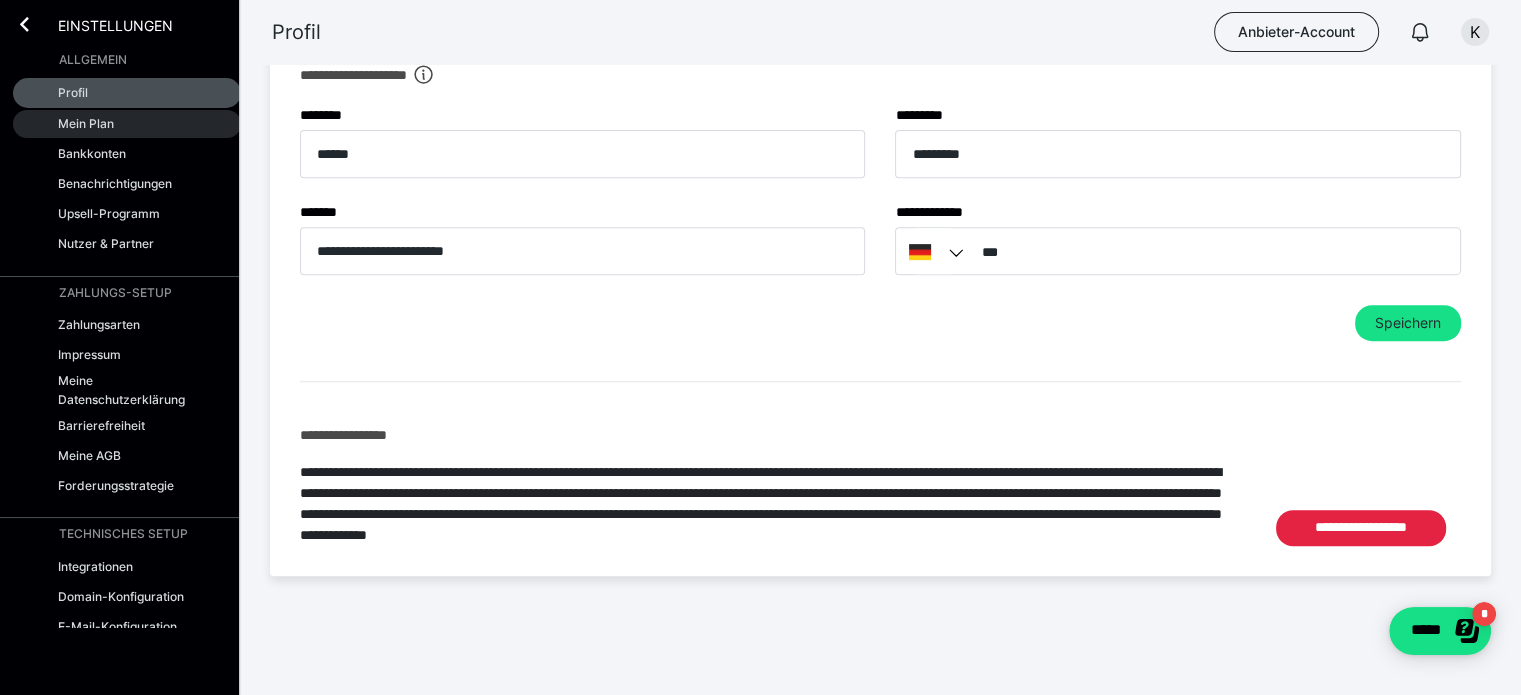 click on "Mein Plan" at bounding box center (86, 123) 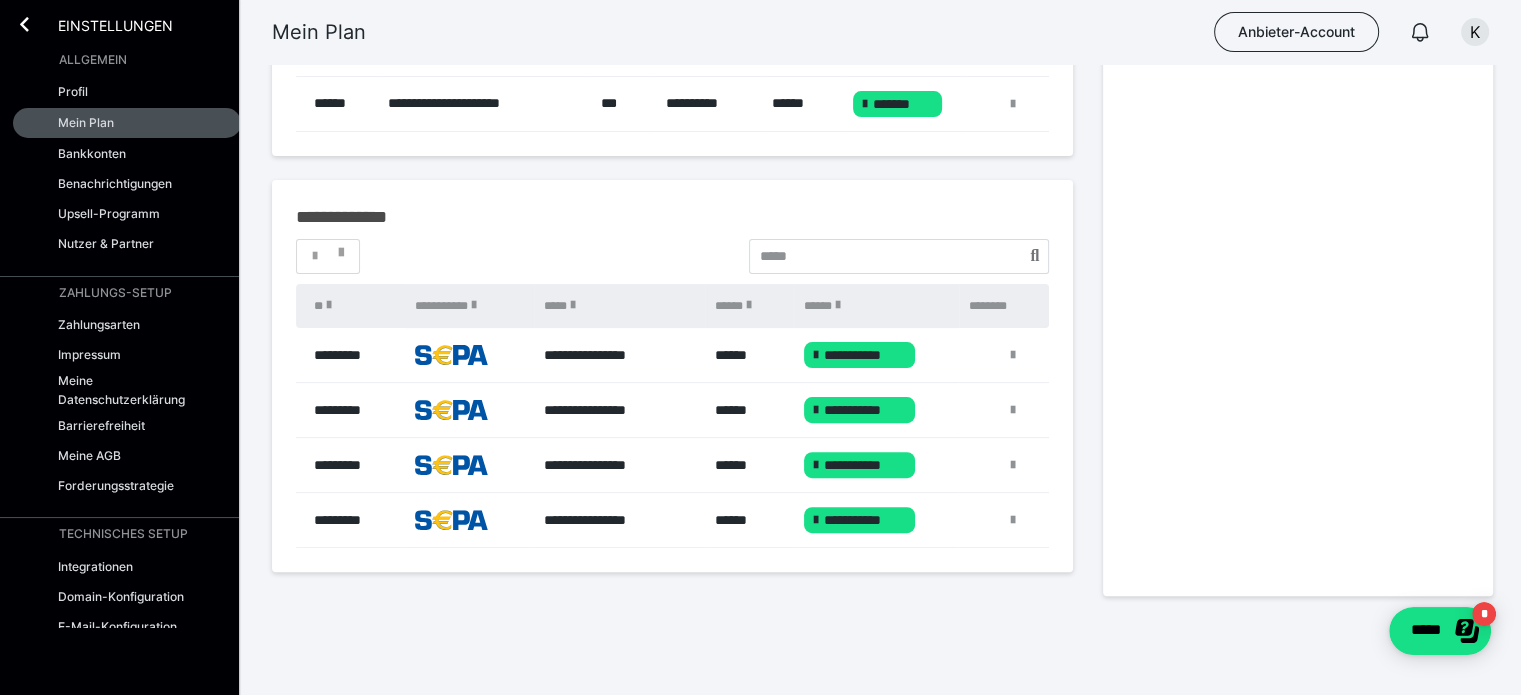 scroll, scrollTop: 0, scrollLeft: 0, axis: both 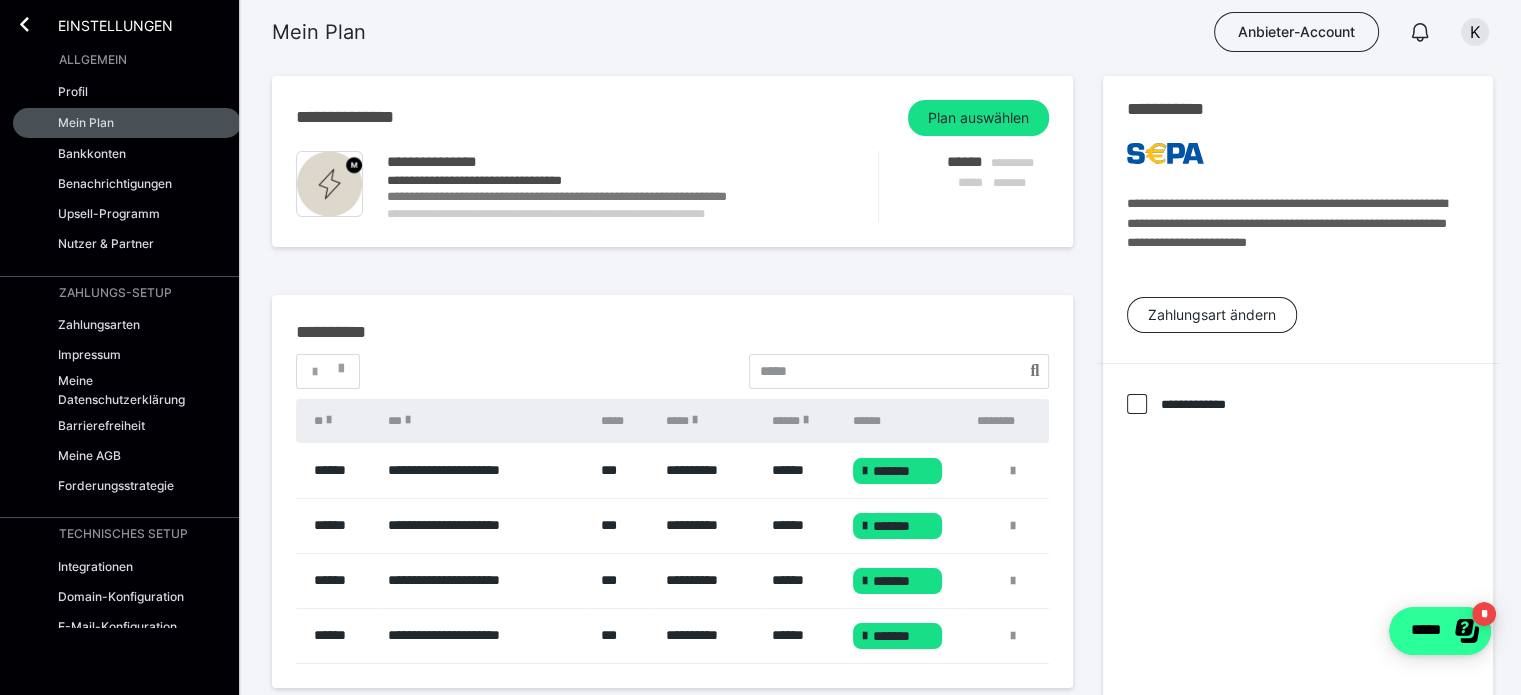 click on "*****" at bounding box center (1440, 631) 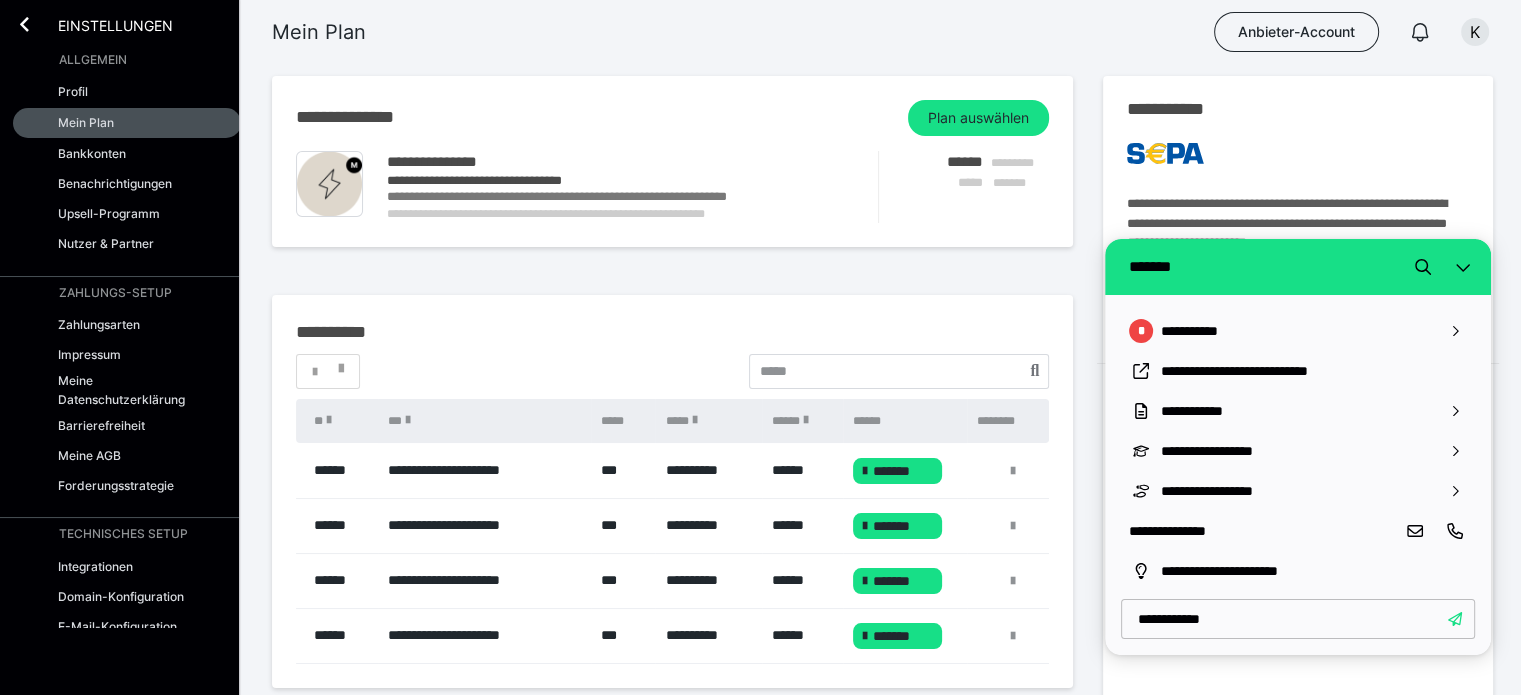 type on "**********" 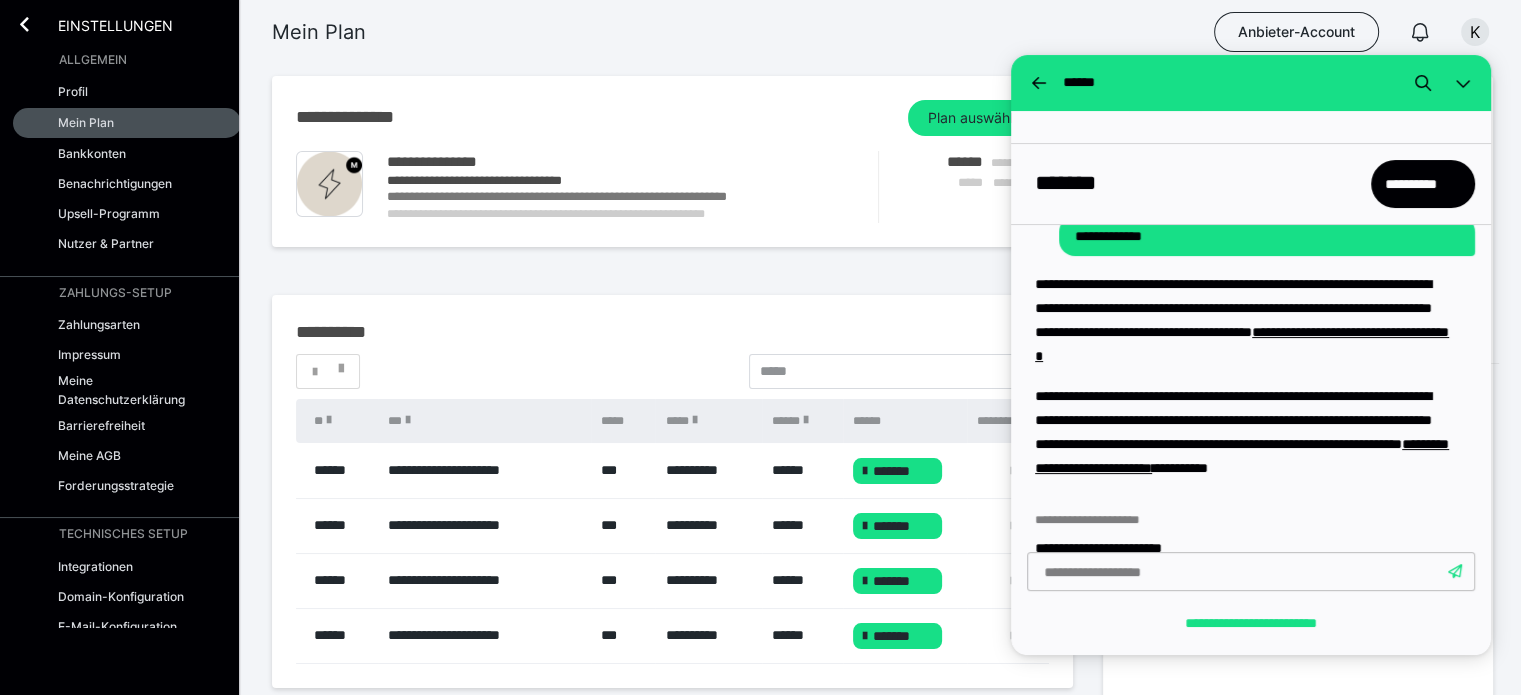 scroll, scrollTop: 249, scrollLeft: 0, axis: vertical 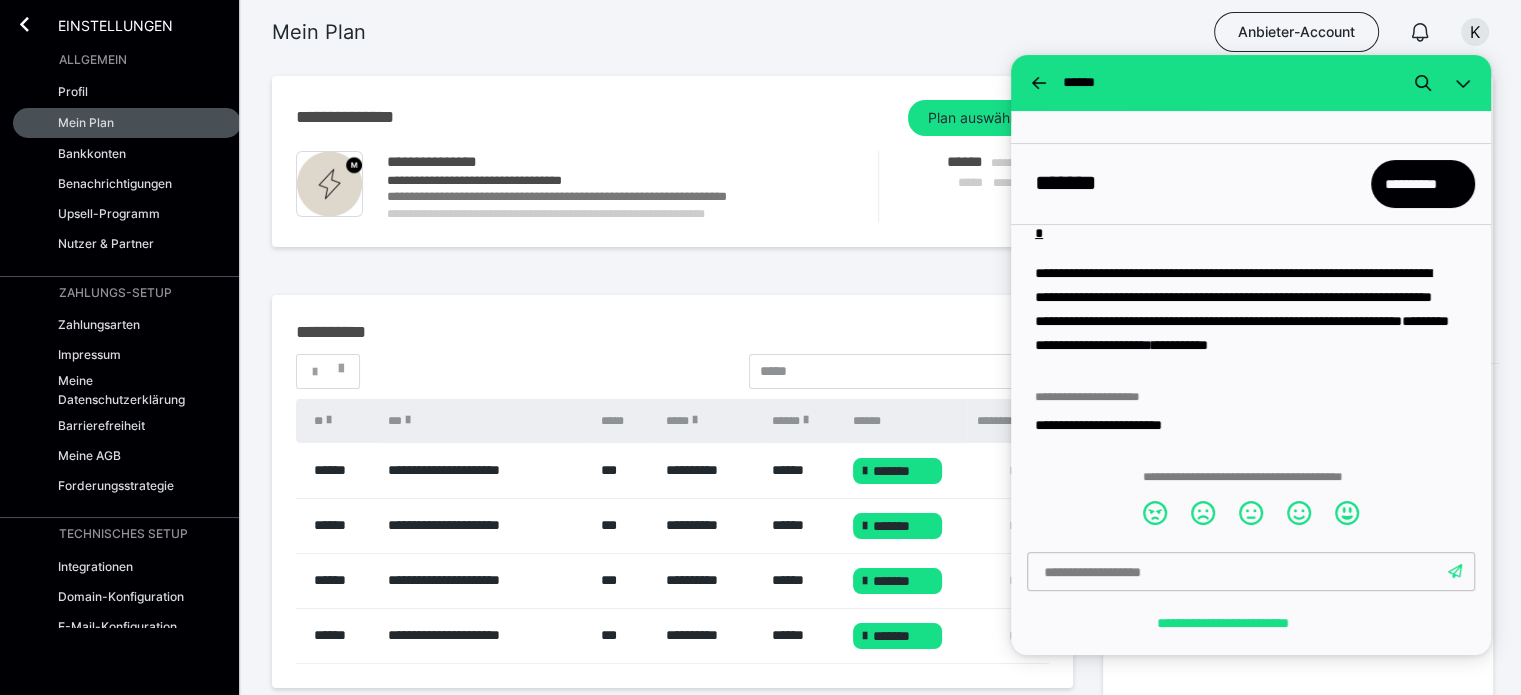 click on "**********" at bounding box center (1242, 333) 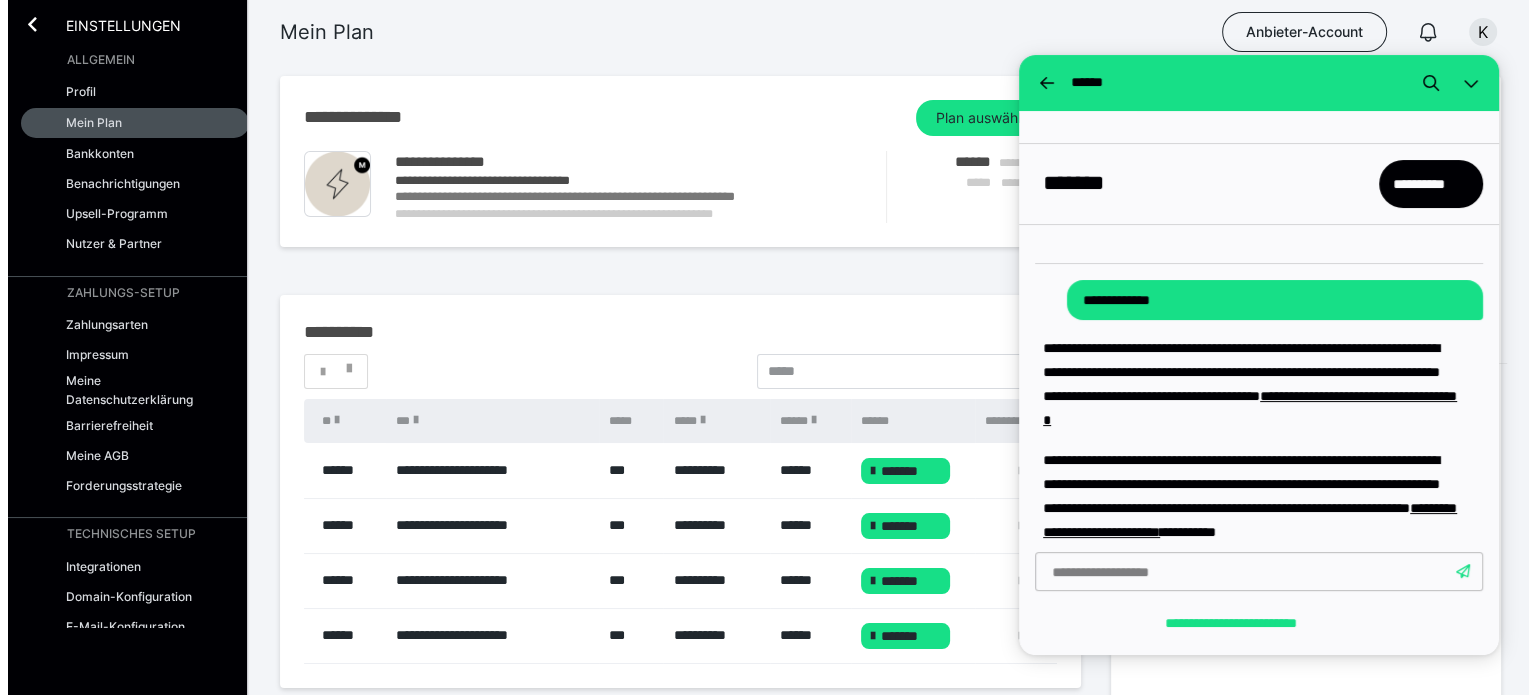 scroll, scrollTop: 49, scrollLeft: 0, axis: vertical 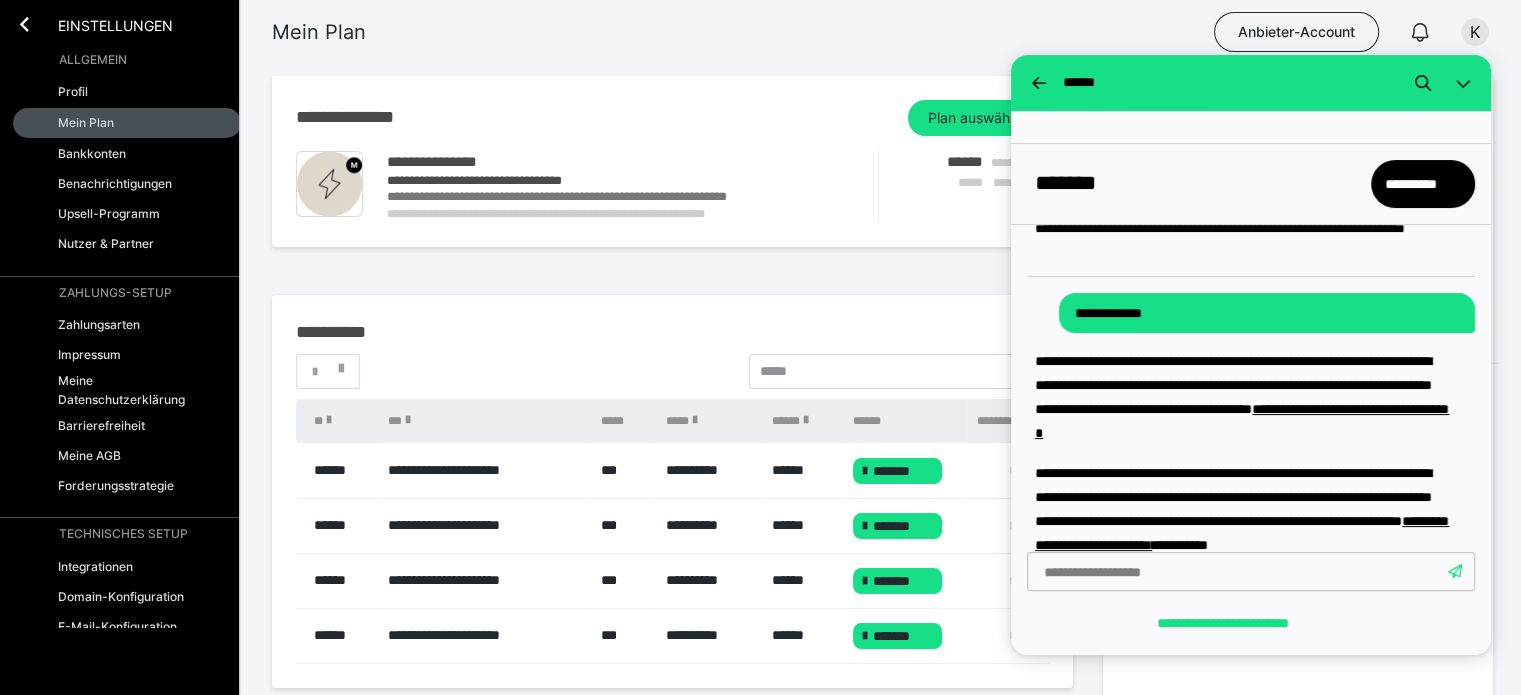 drag, startPoint x: 692, startPoint y: 260, endPoint x: 713, endPoint y: 254, distance: 21.84033 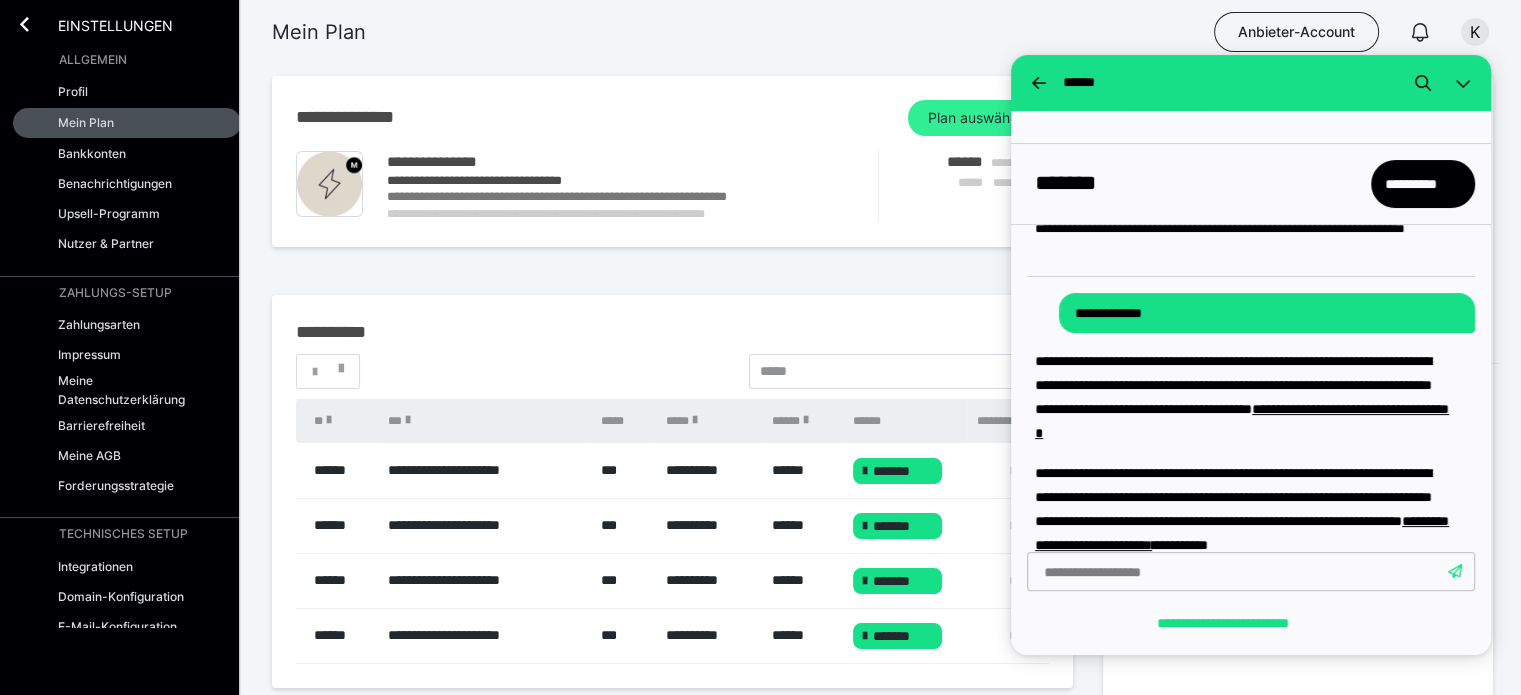 click on "Plan auswählen" at bounding box center [978, 118] 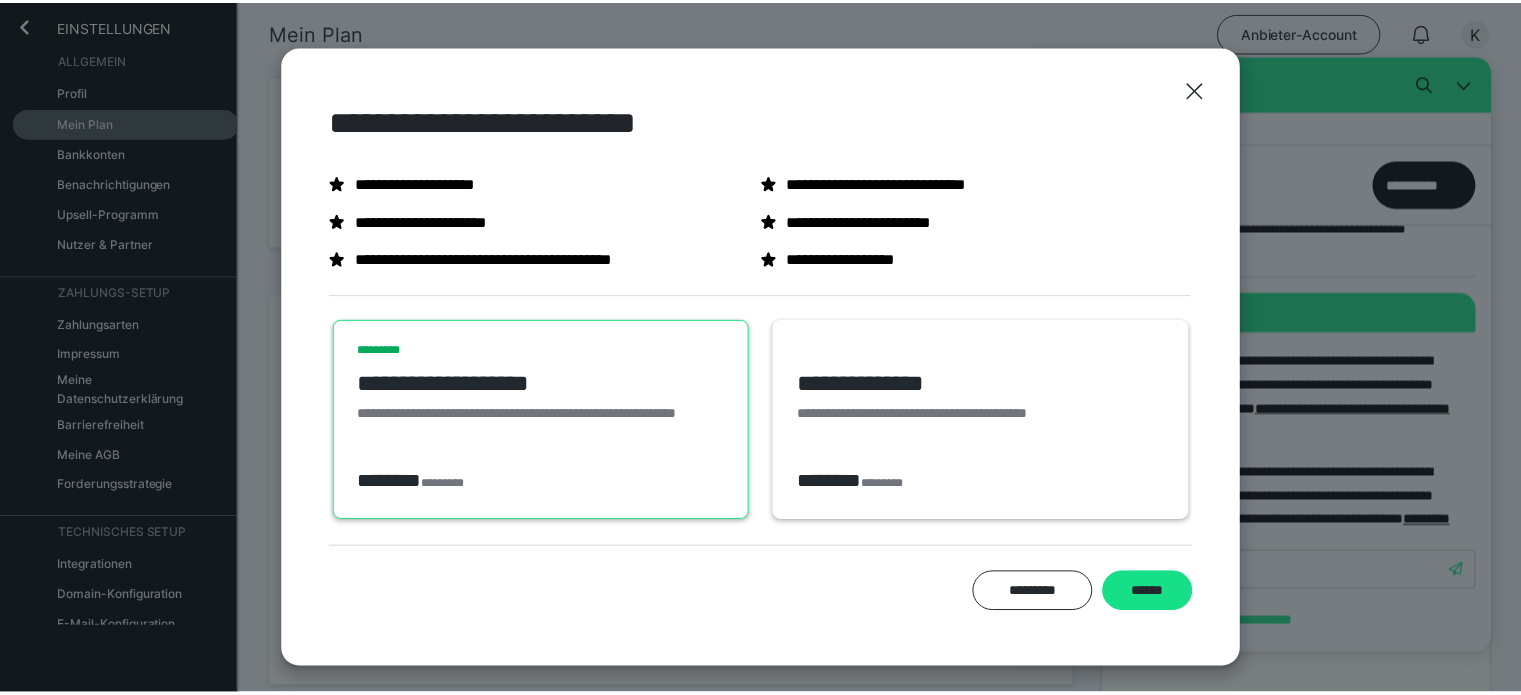 scroll, scrollTop: 33, scrollLeft: 0, axis: vertical 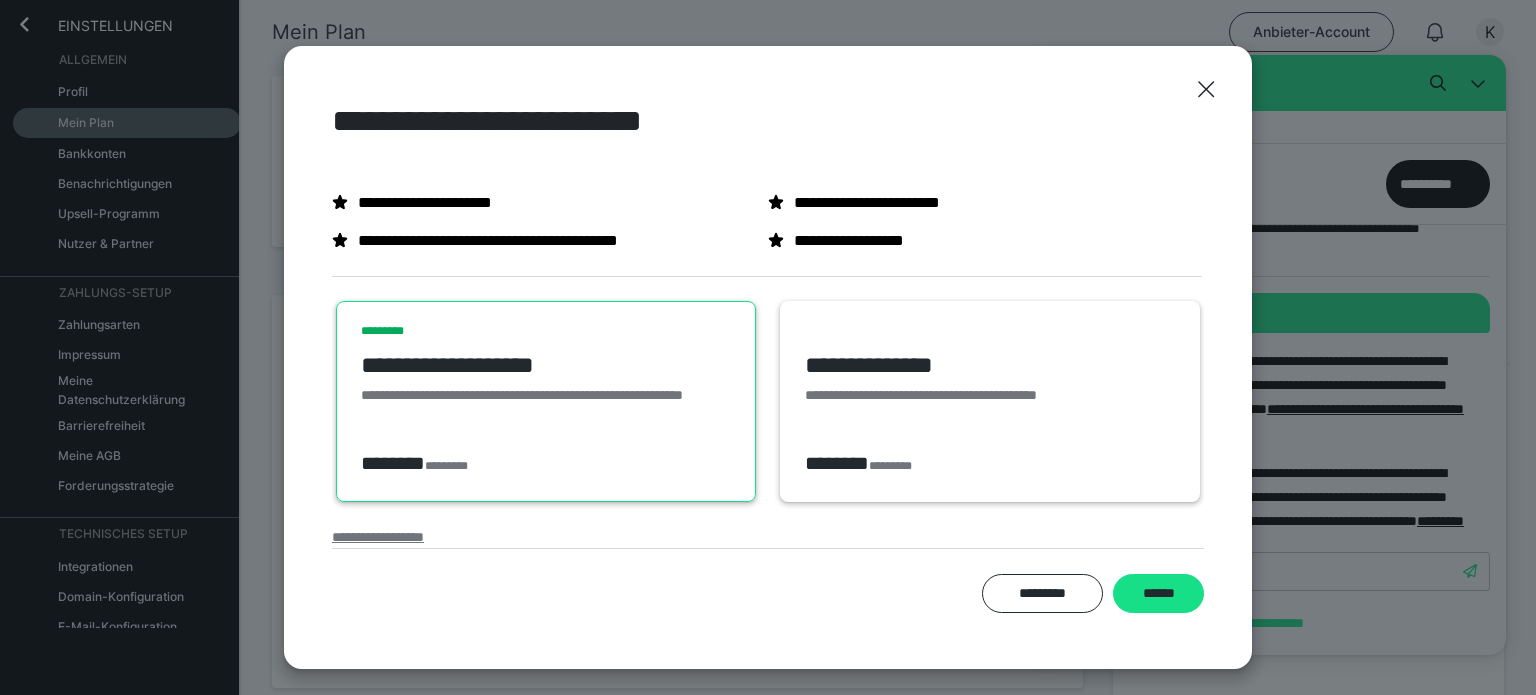 click on "**********" at bounding box center [378, 537] 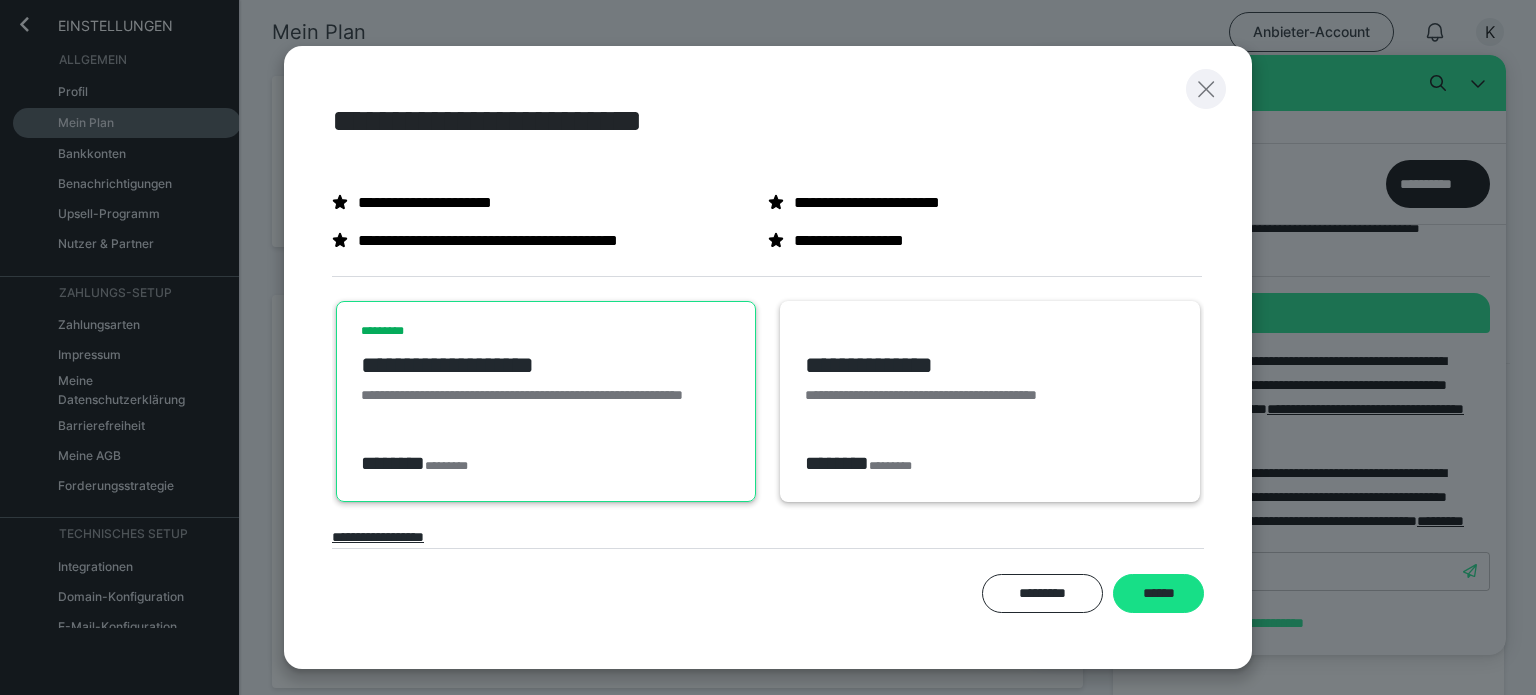 click 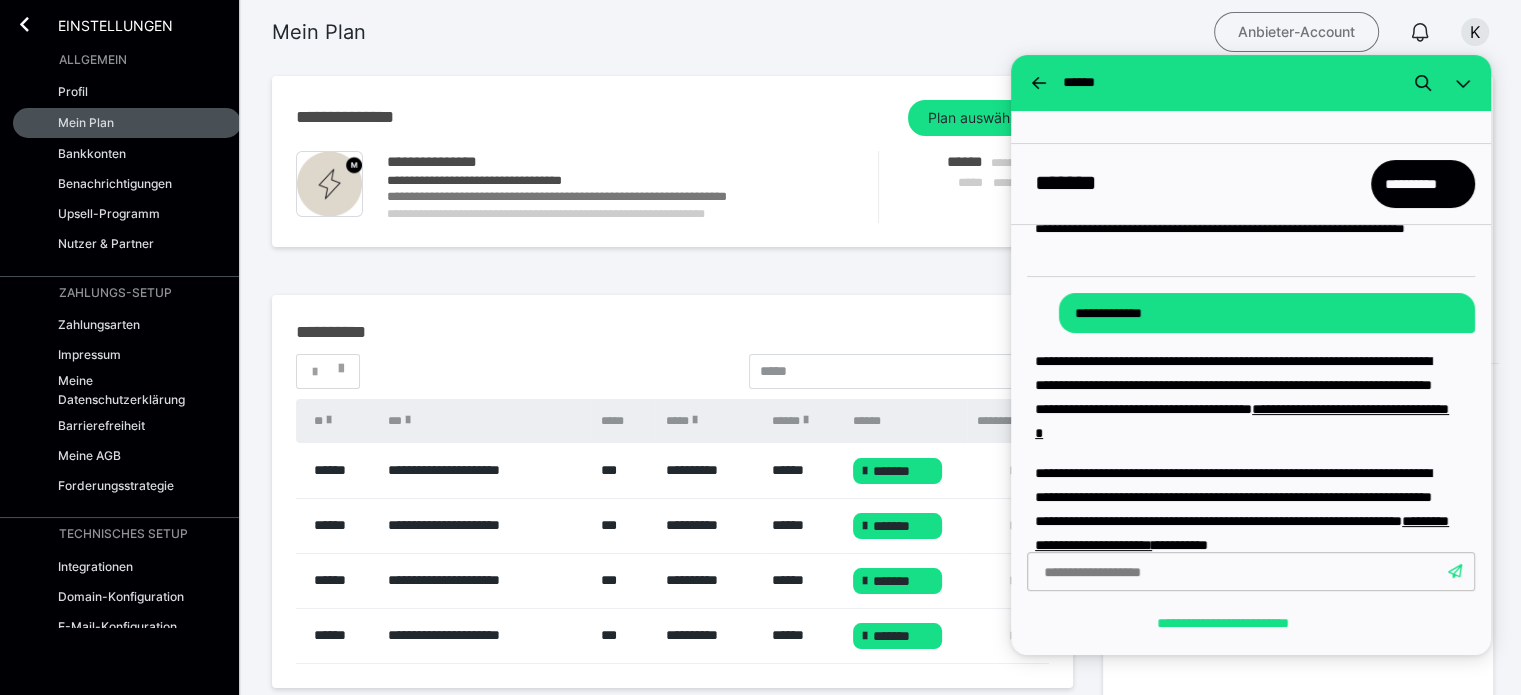 click on "Anbieter-Account" at bounding box center [1296, 32] 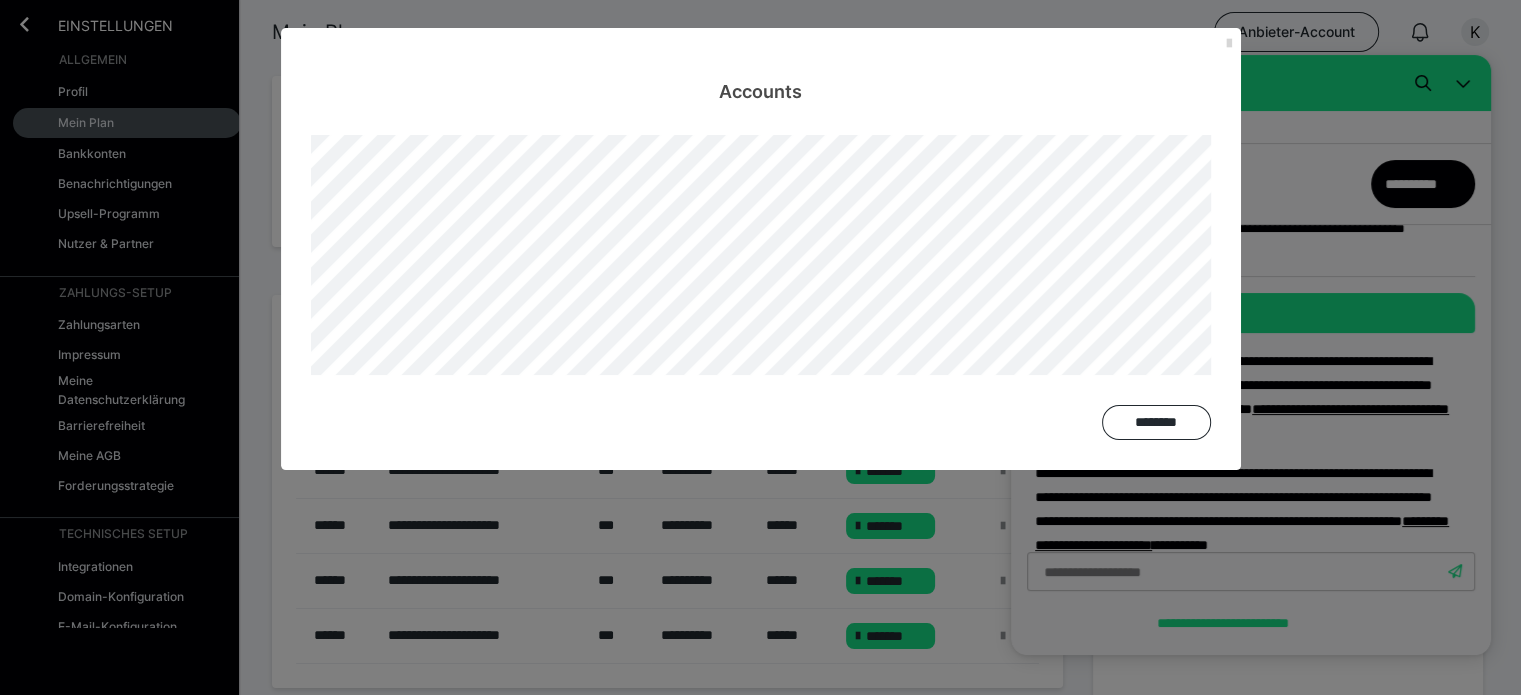 click at bounding box center [1229, 44] 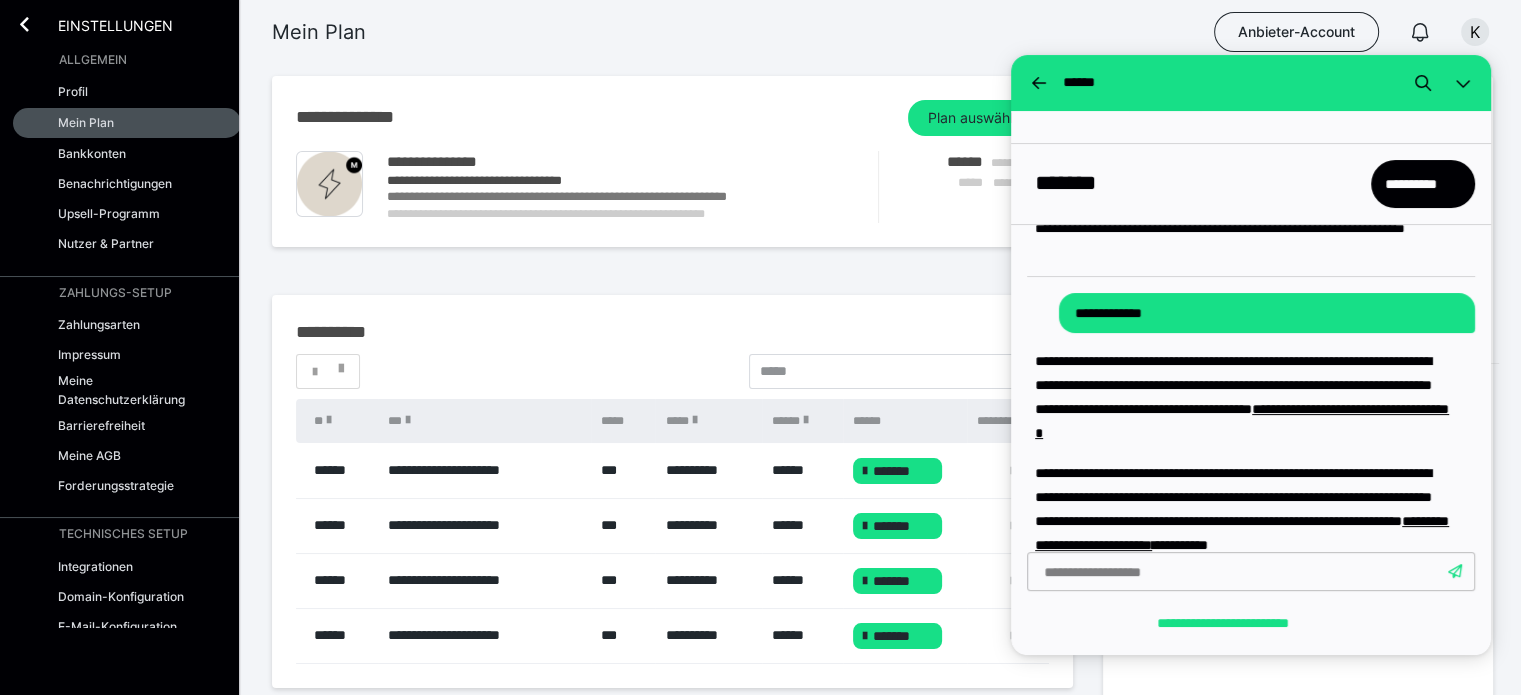 click 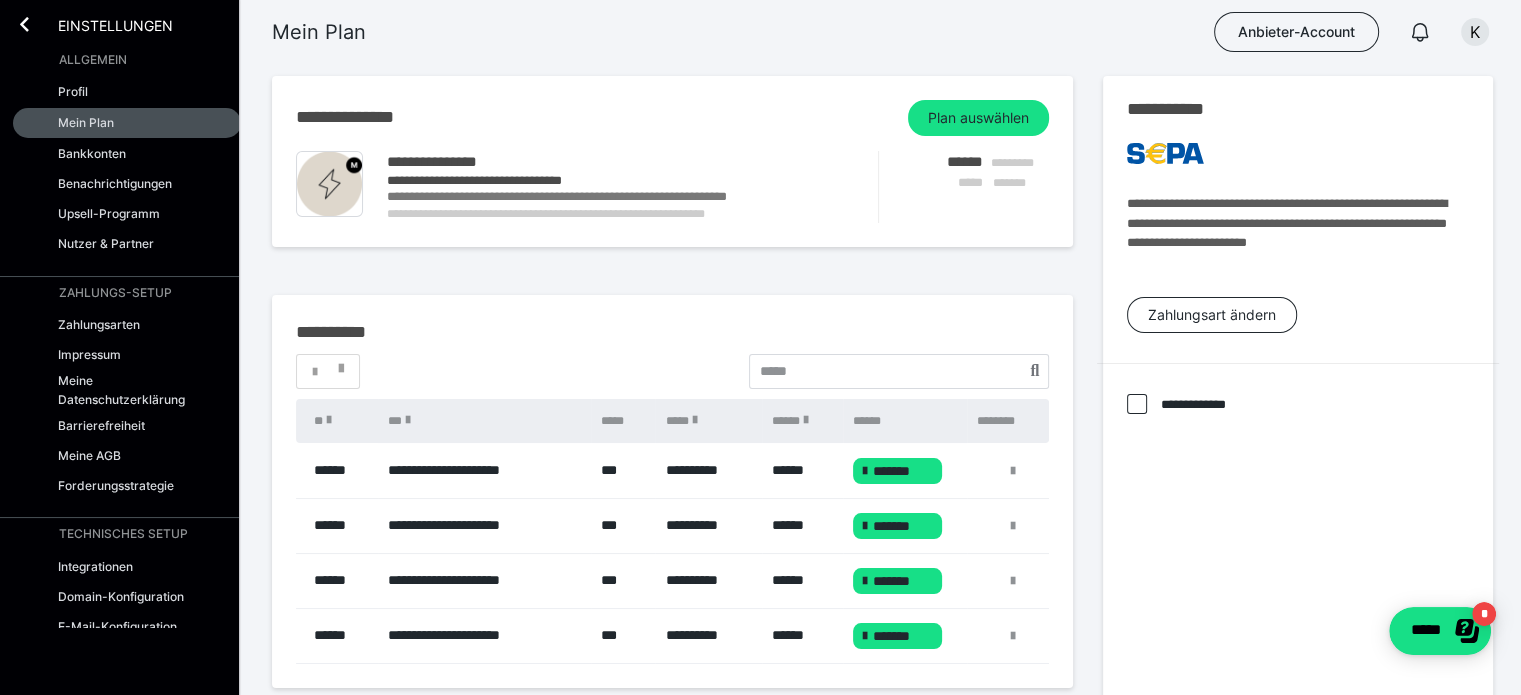scroll, scrollTop: 0, scrollLeft: 0, axis: both 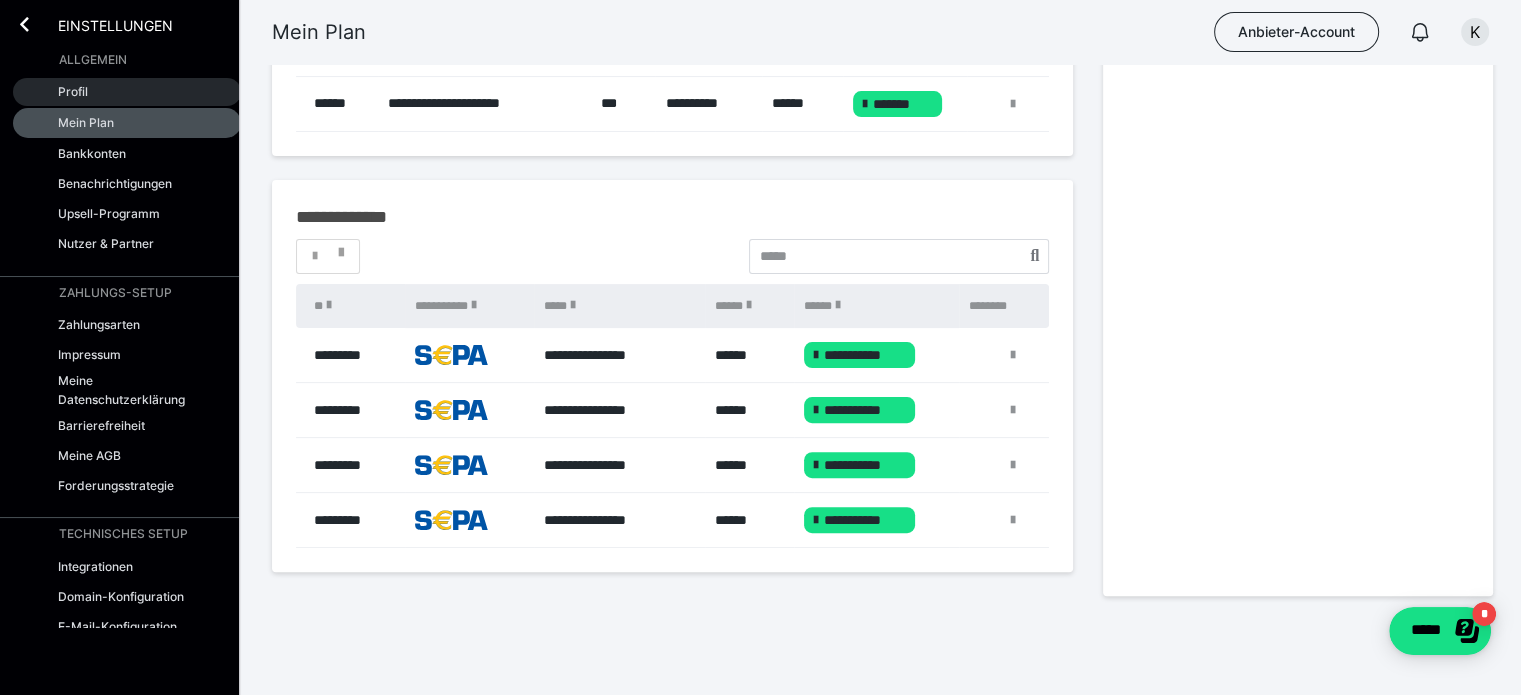 click on "Profil" at bounding box center (73, 91) 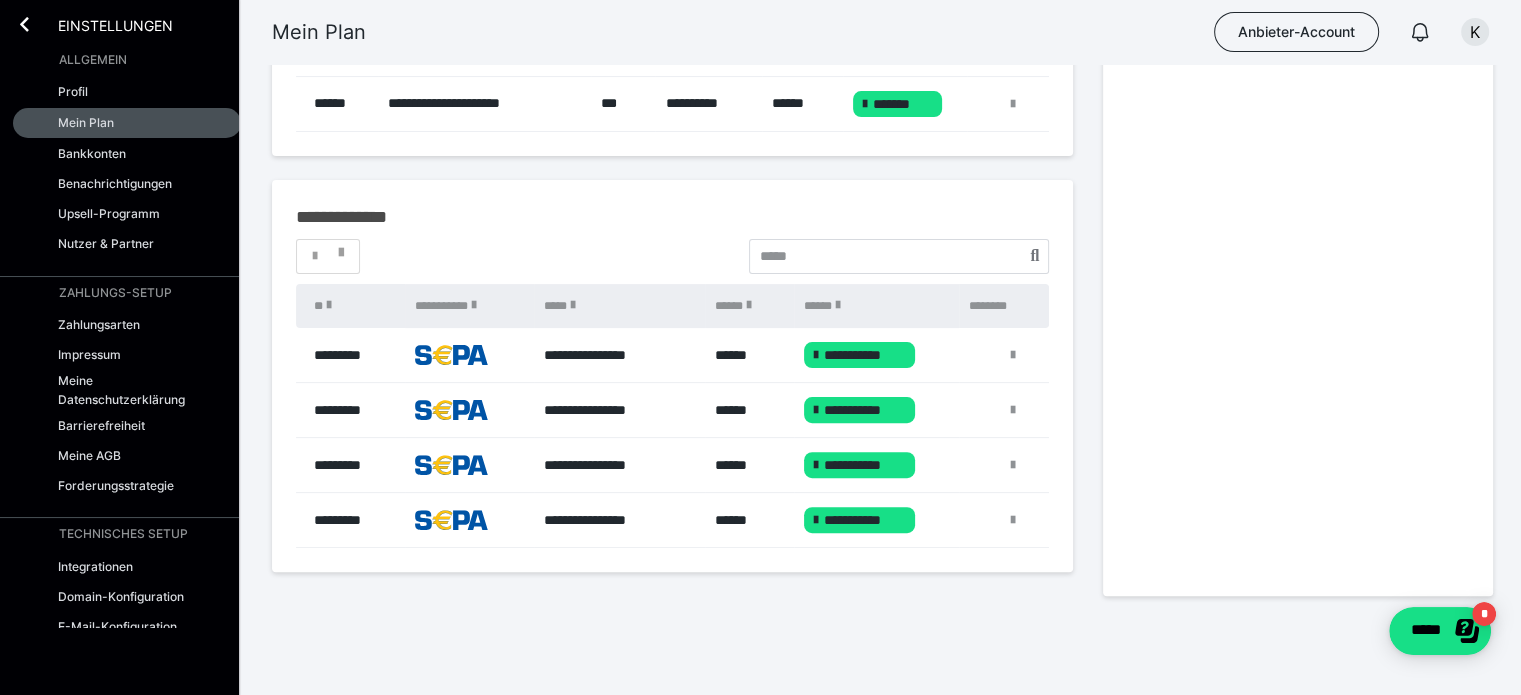 scroll, scrollTop: 0, scrollLeft: 0, axis: both 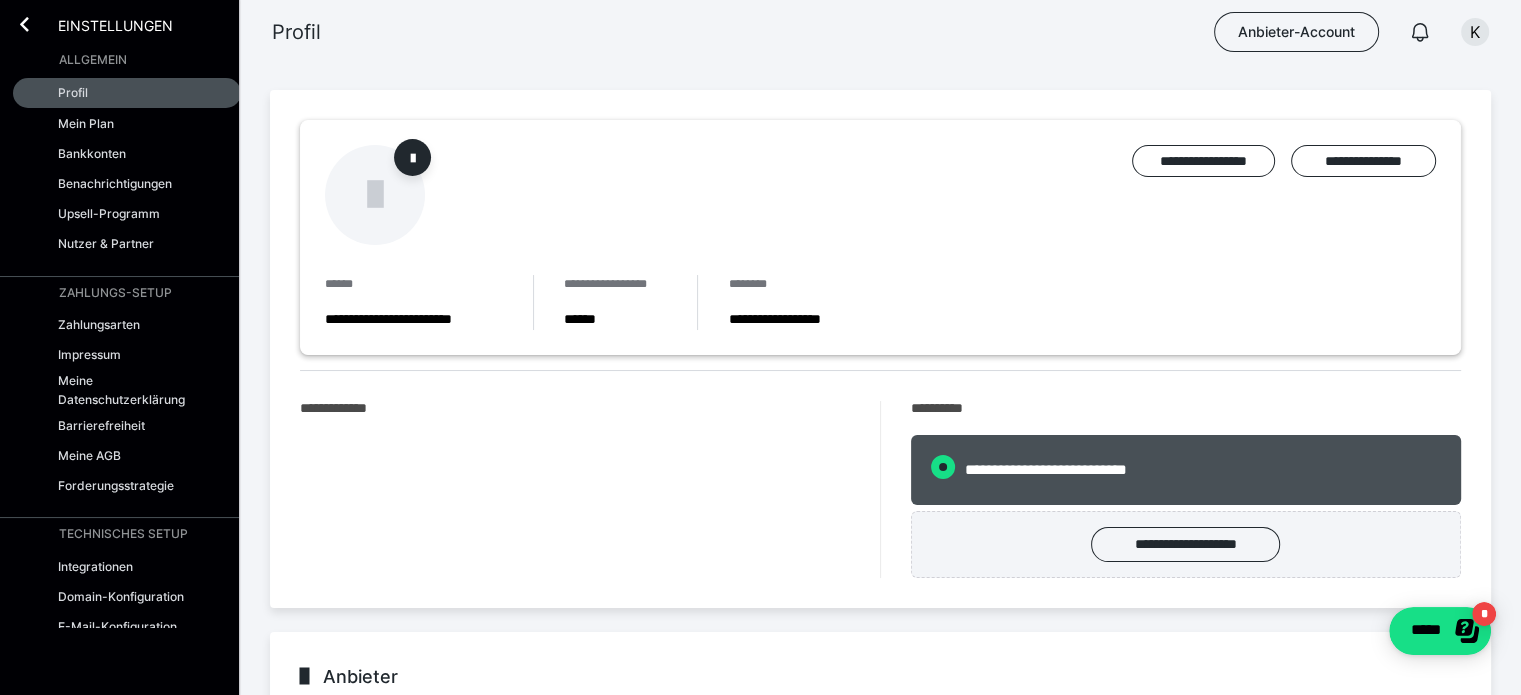radio on "****" 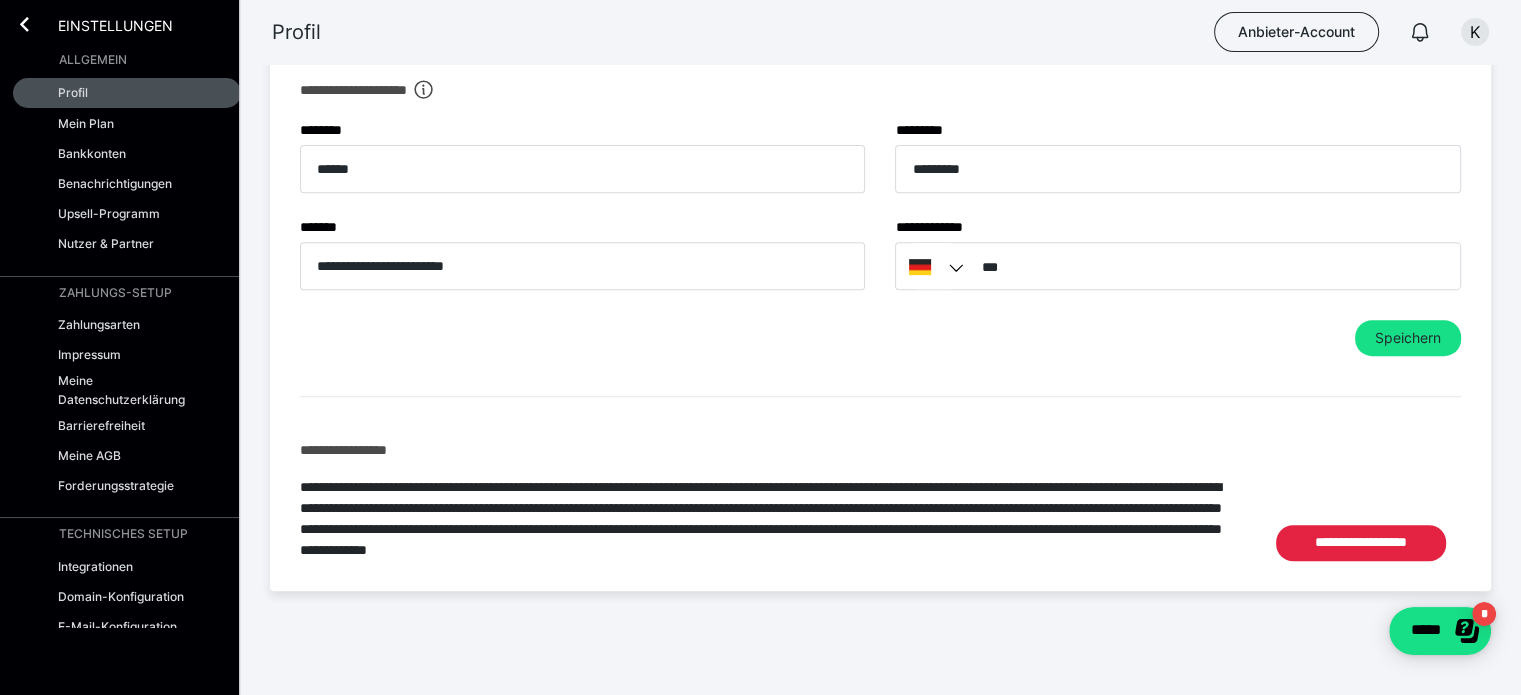 scroll, scrollTop: 804, scrollLeft: 0, axis: vertical 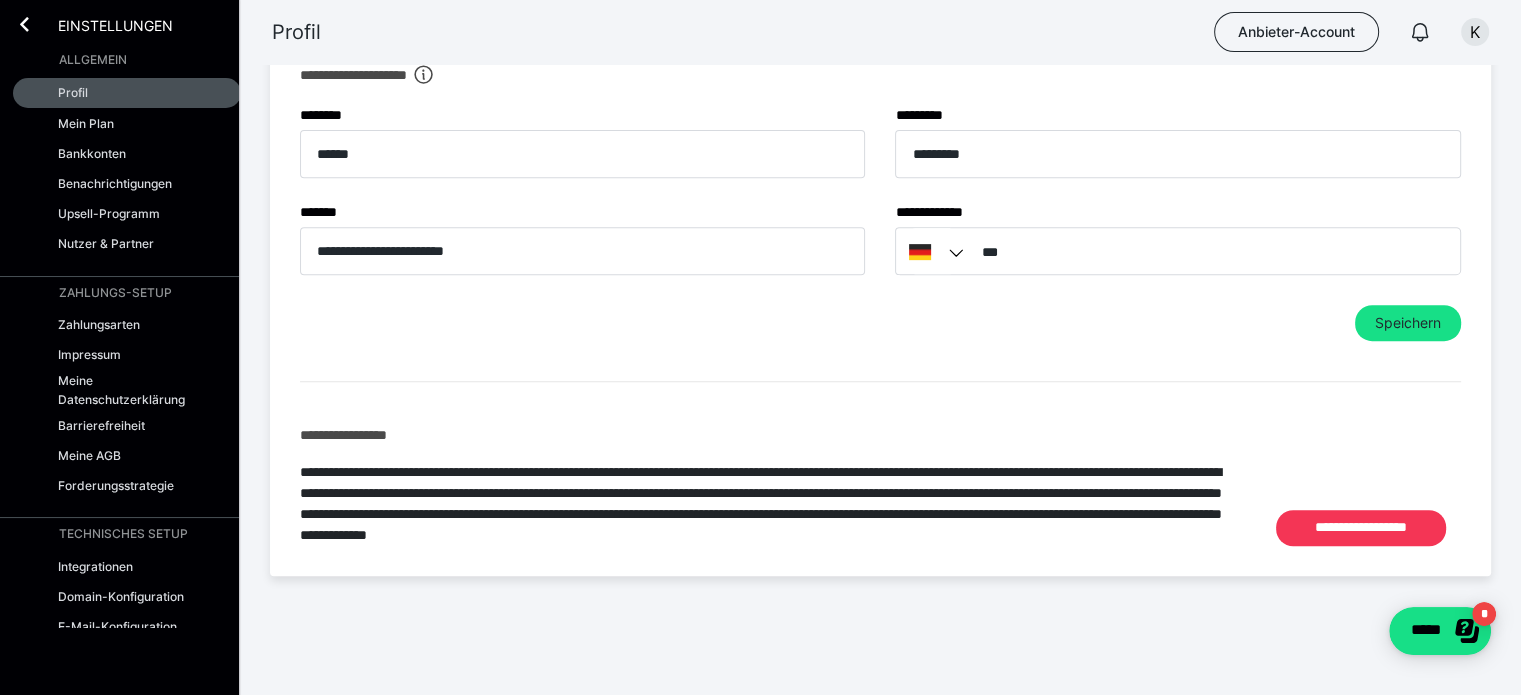 click on "**********" at bounding box center (1361, 528) 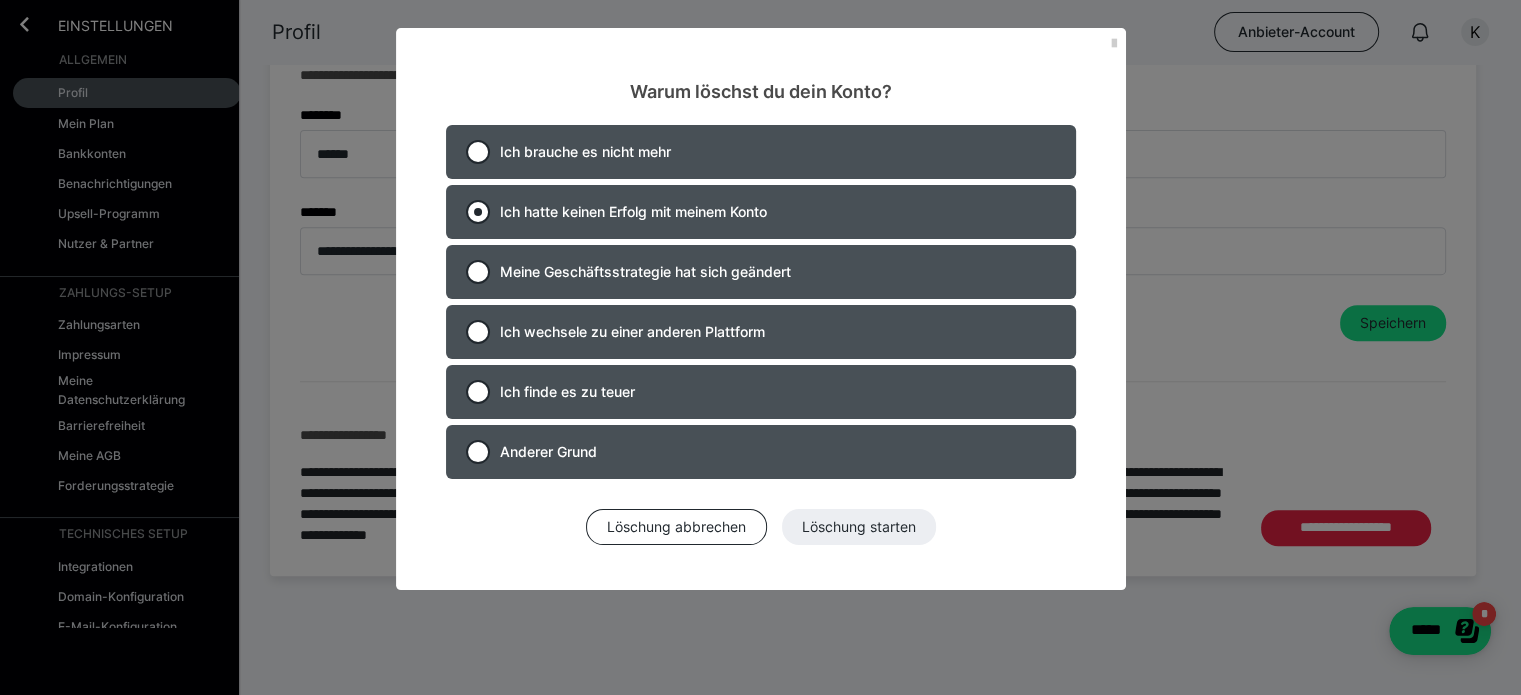 click at bounding box center [478, 212] 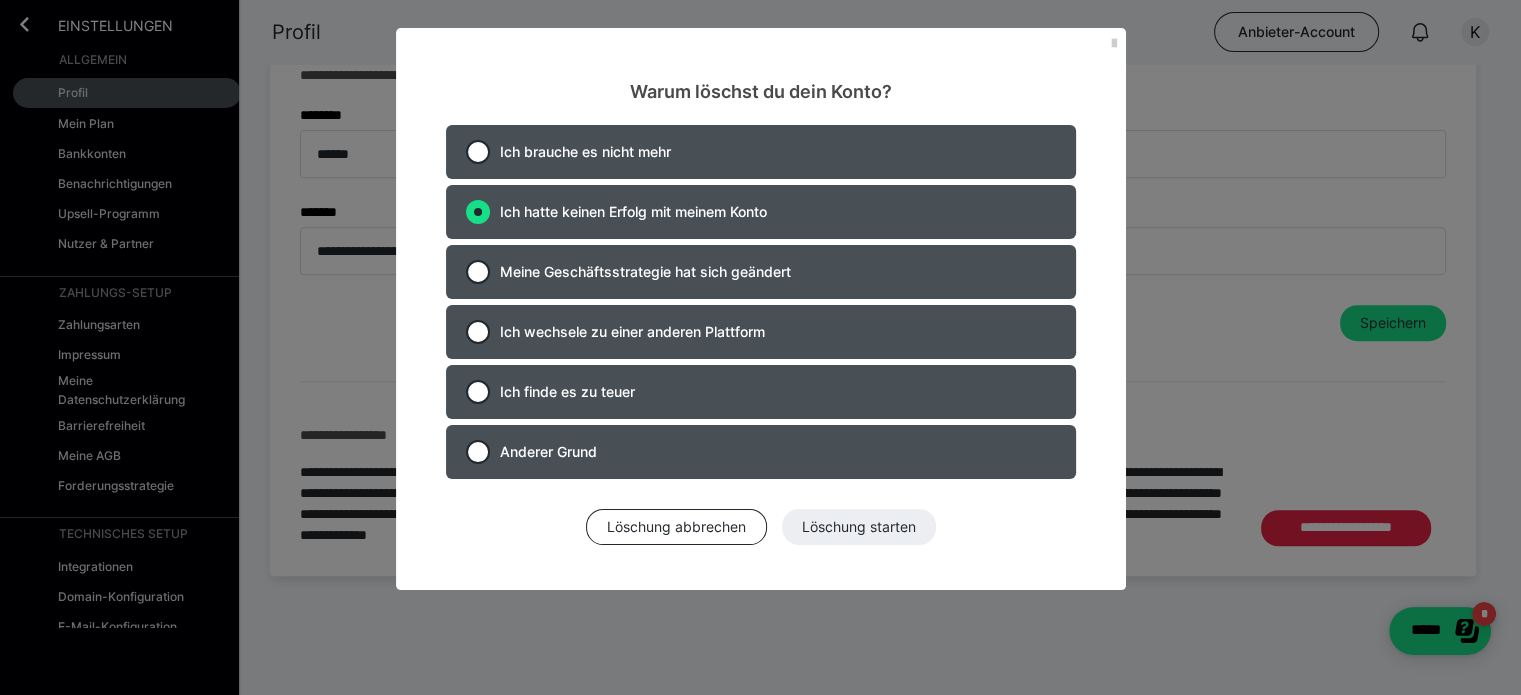 radio on "true" 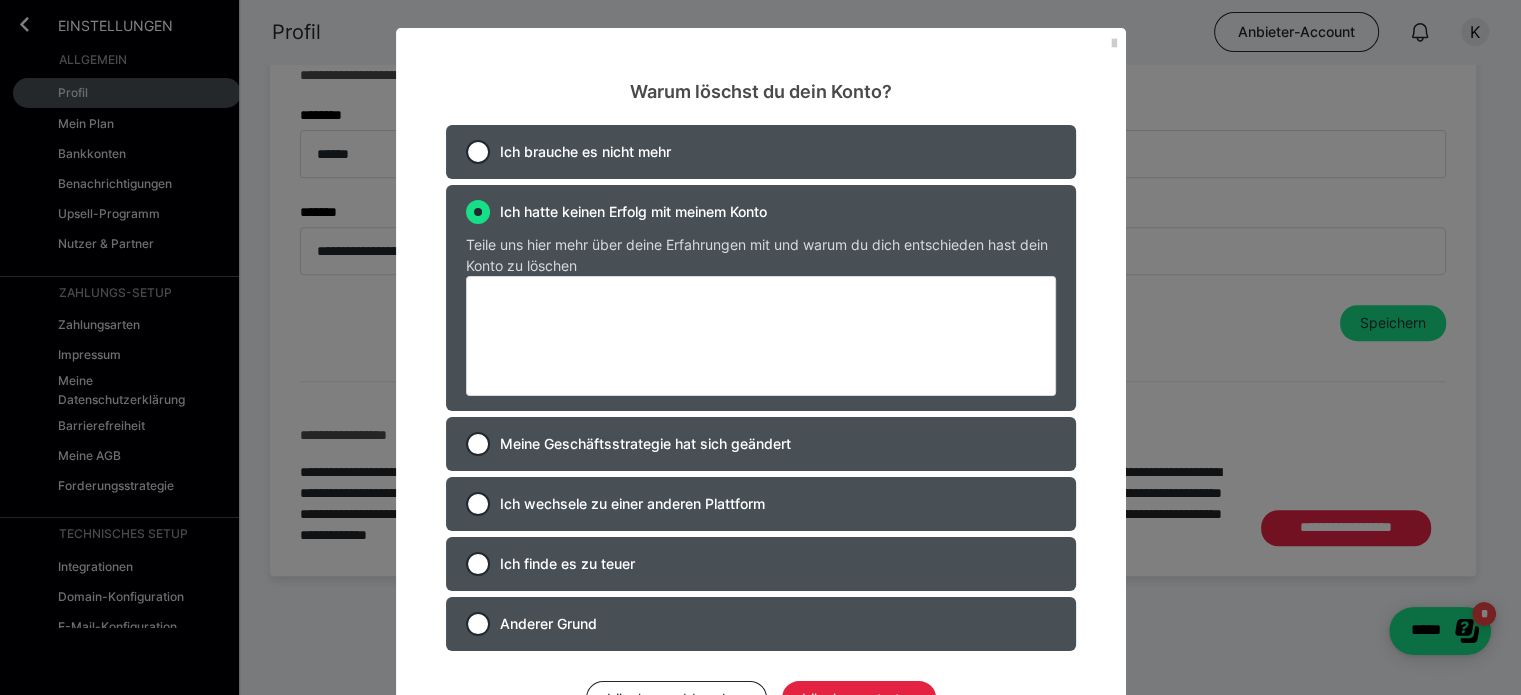 scroll, scrollTop: 94, scrollLeft: 0, axis: vertical 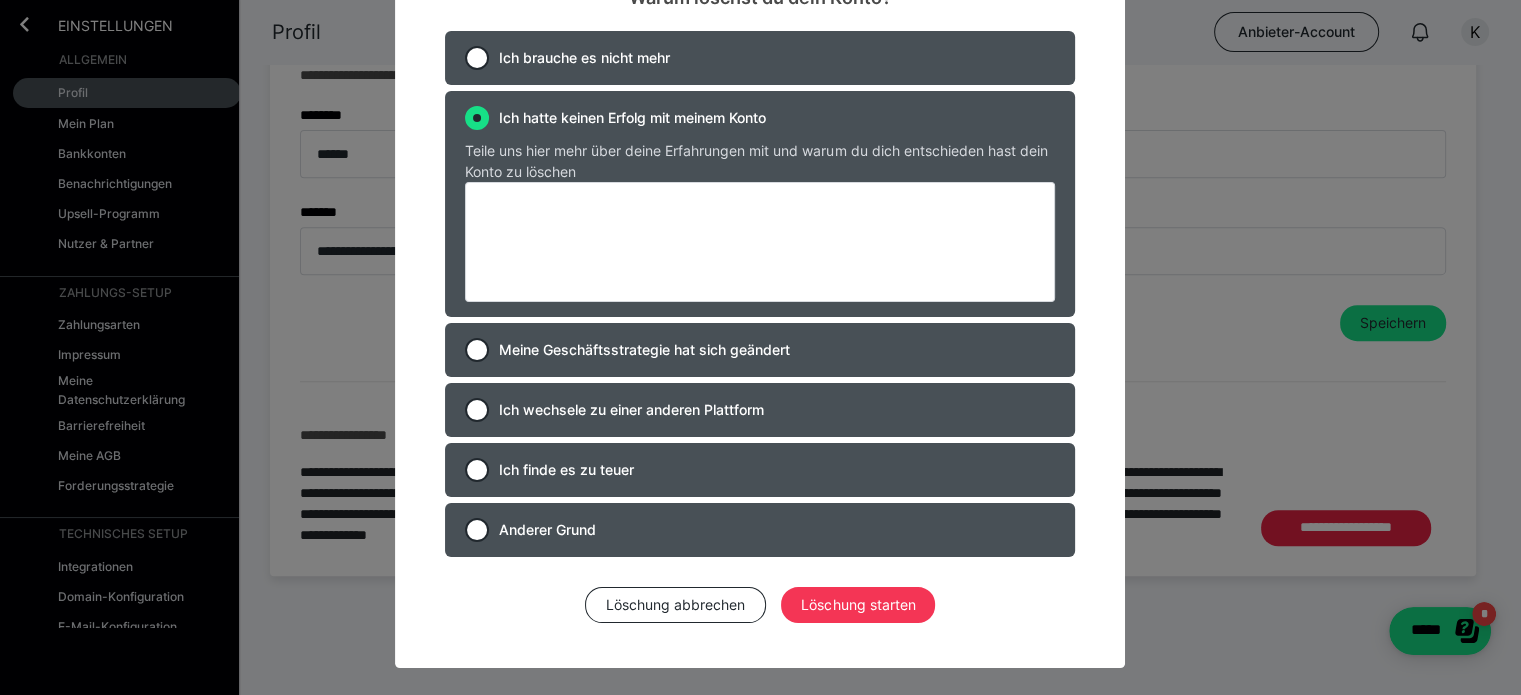click on "Löschung starten" at bounding box center [858, 605] 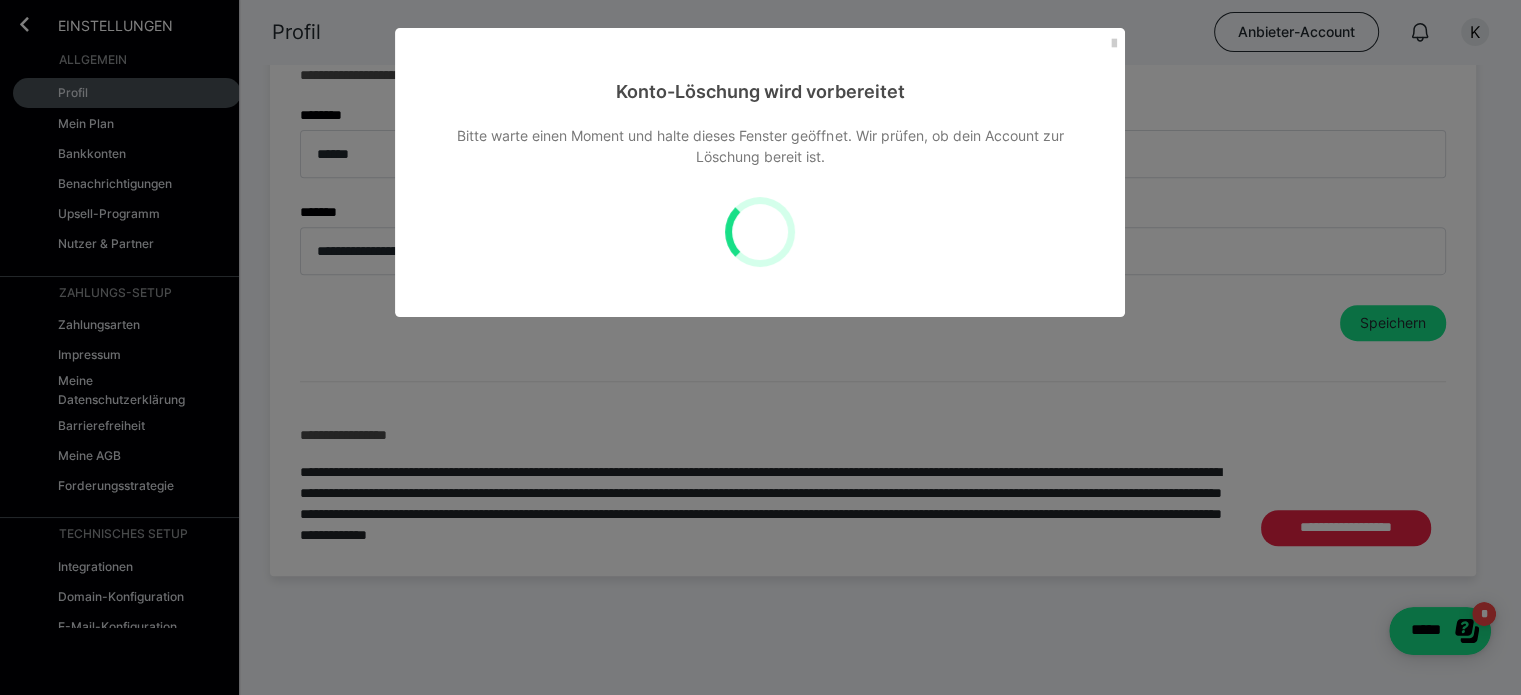 scroll, scrollTop: 0, scrollLeft: 0, axis: both 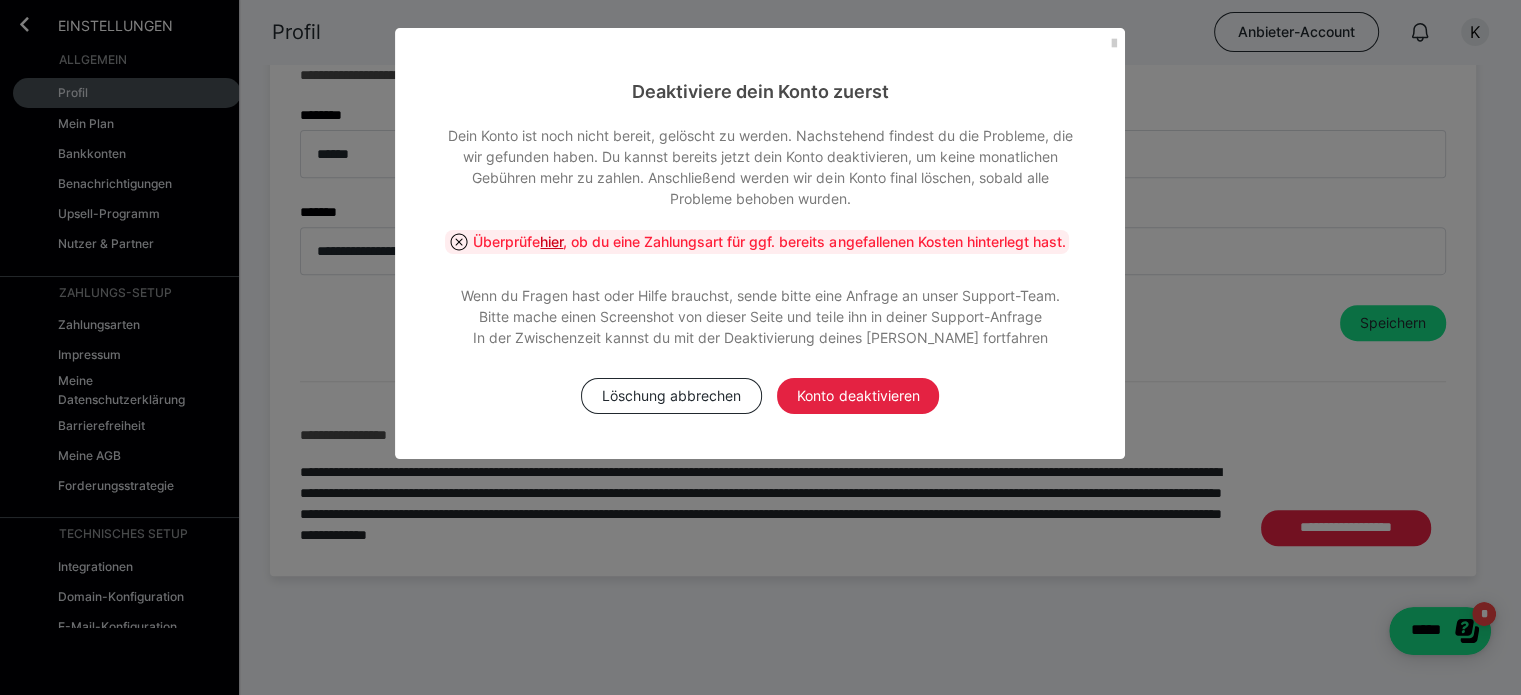 click on "hier" at bounding box center [551, 241] 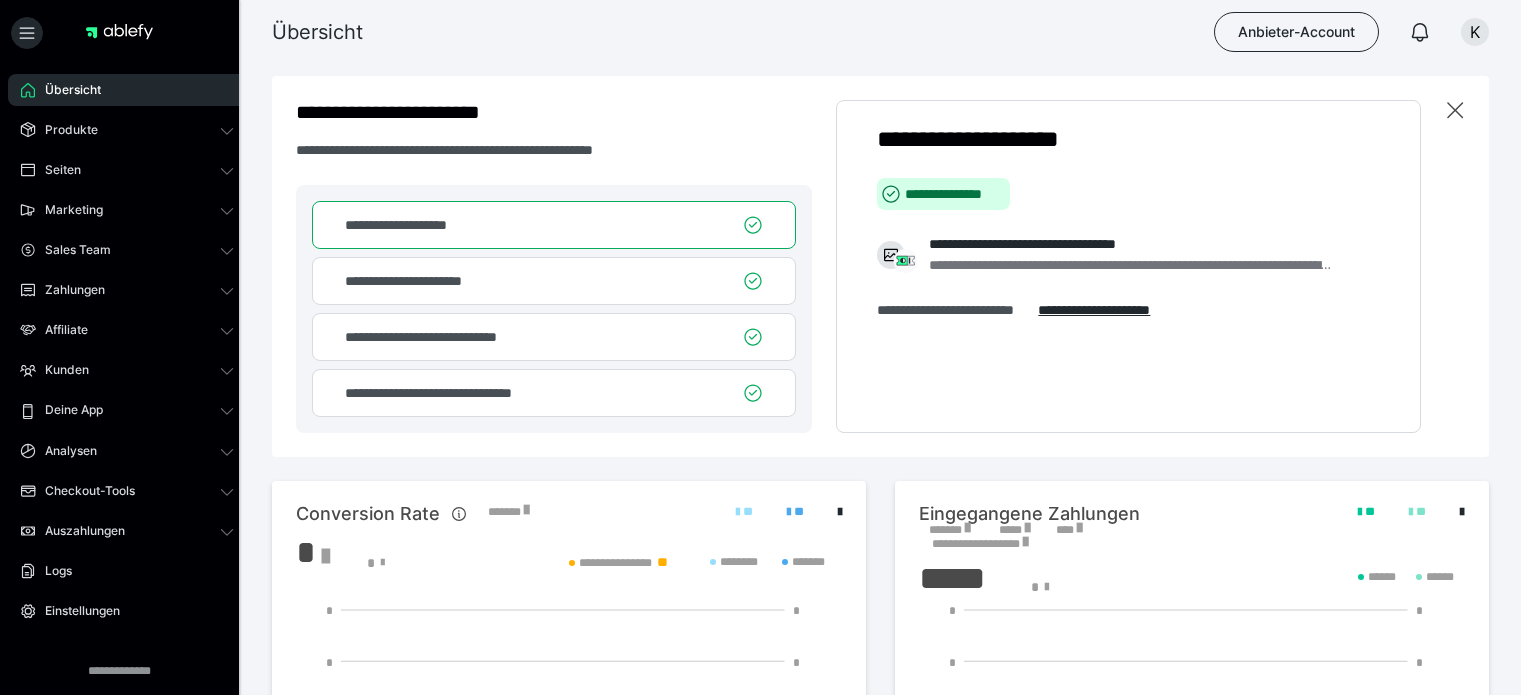 scroll, scrollTop: 0, scrollLeft: 0, axis: both 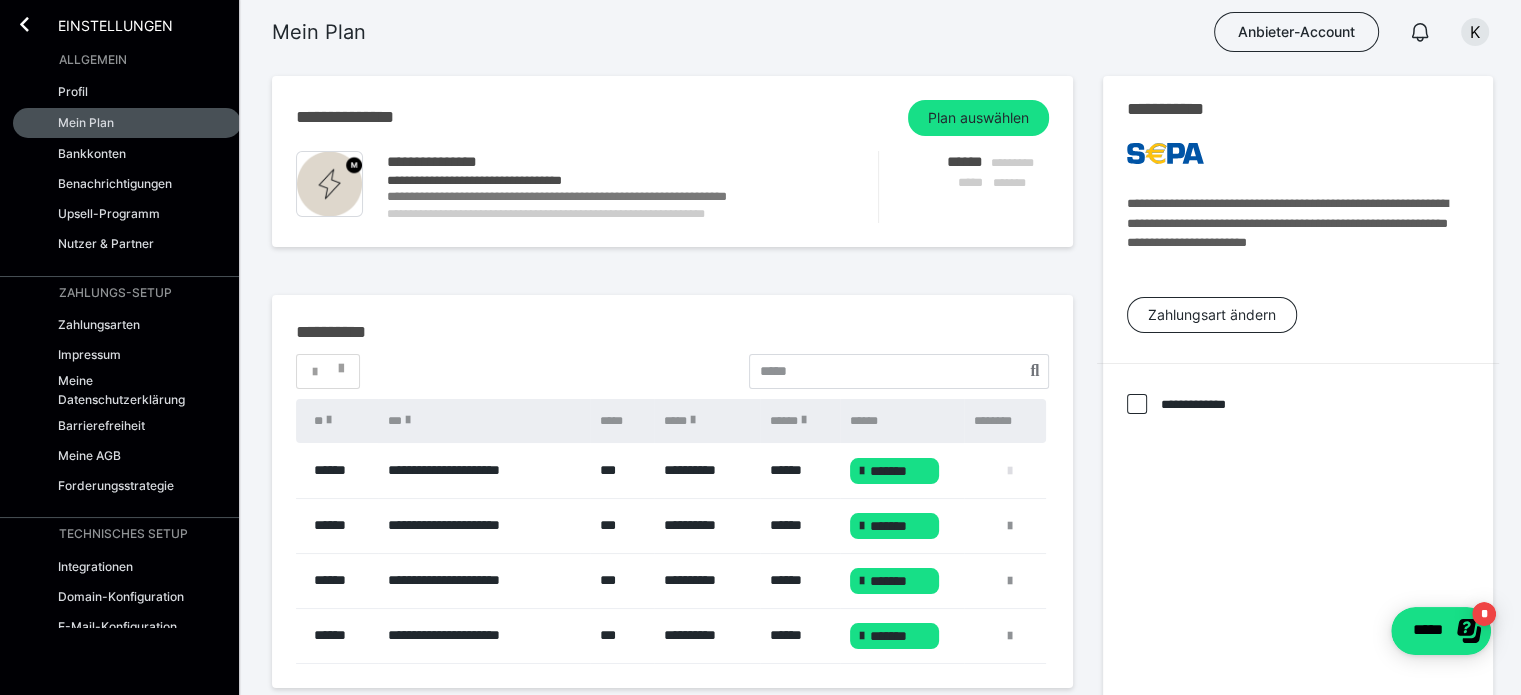 click at bounding box center [1010, 471] 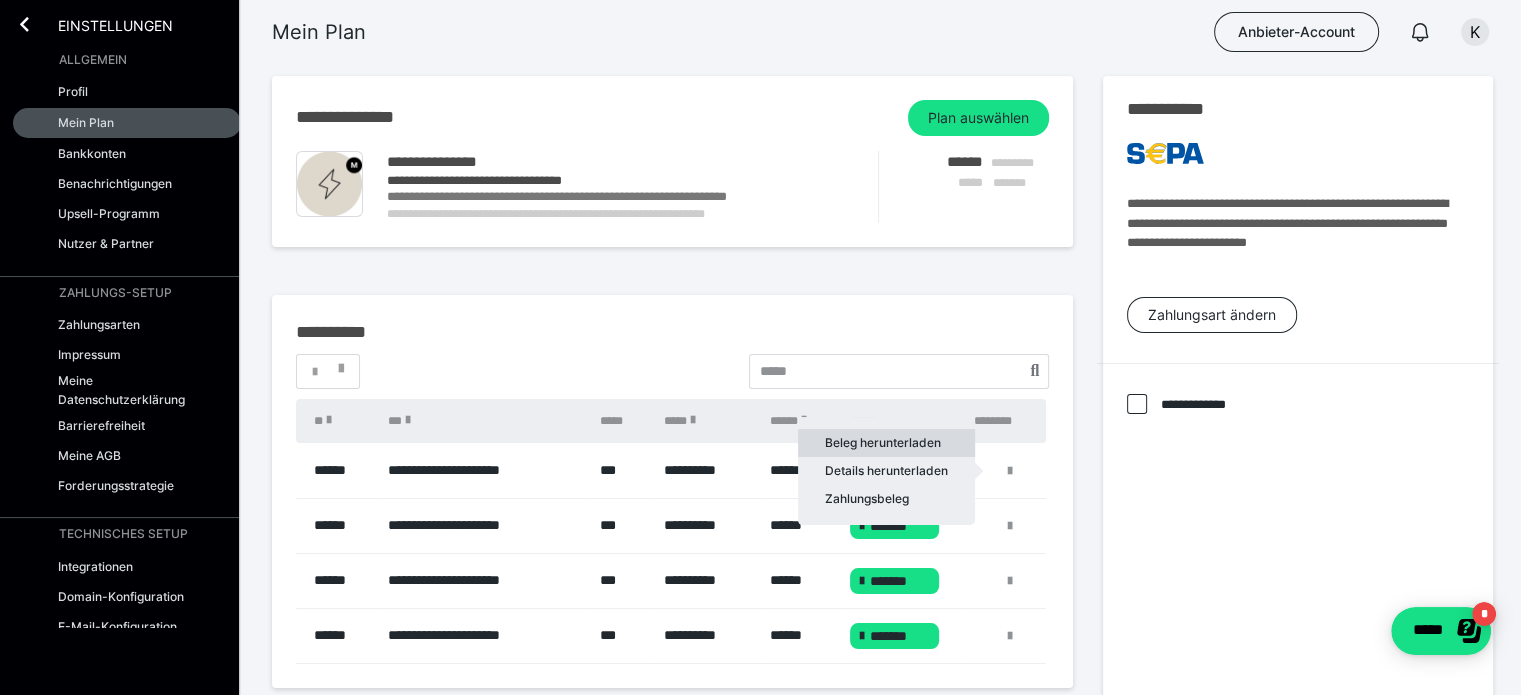 click on "Beleg herunterladen" at bounding box center (886, 443) 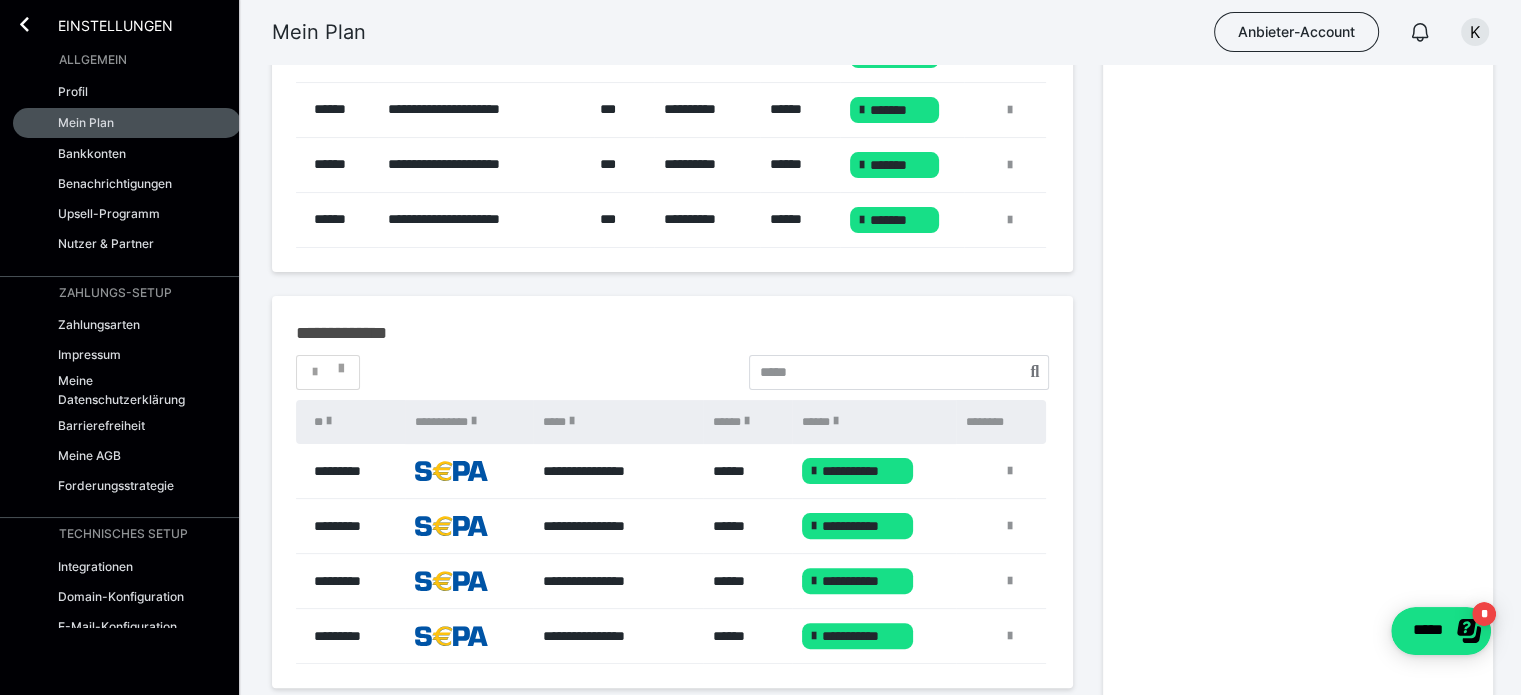 scroll, scrollTop: 532, scrollLeft: 0, axis: vertical 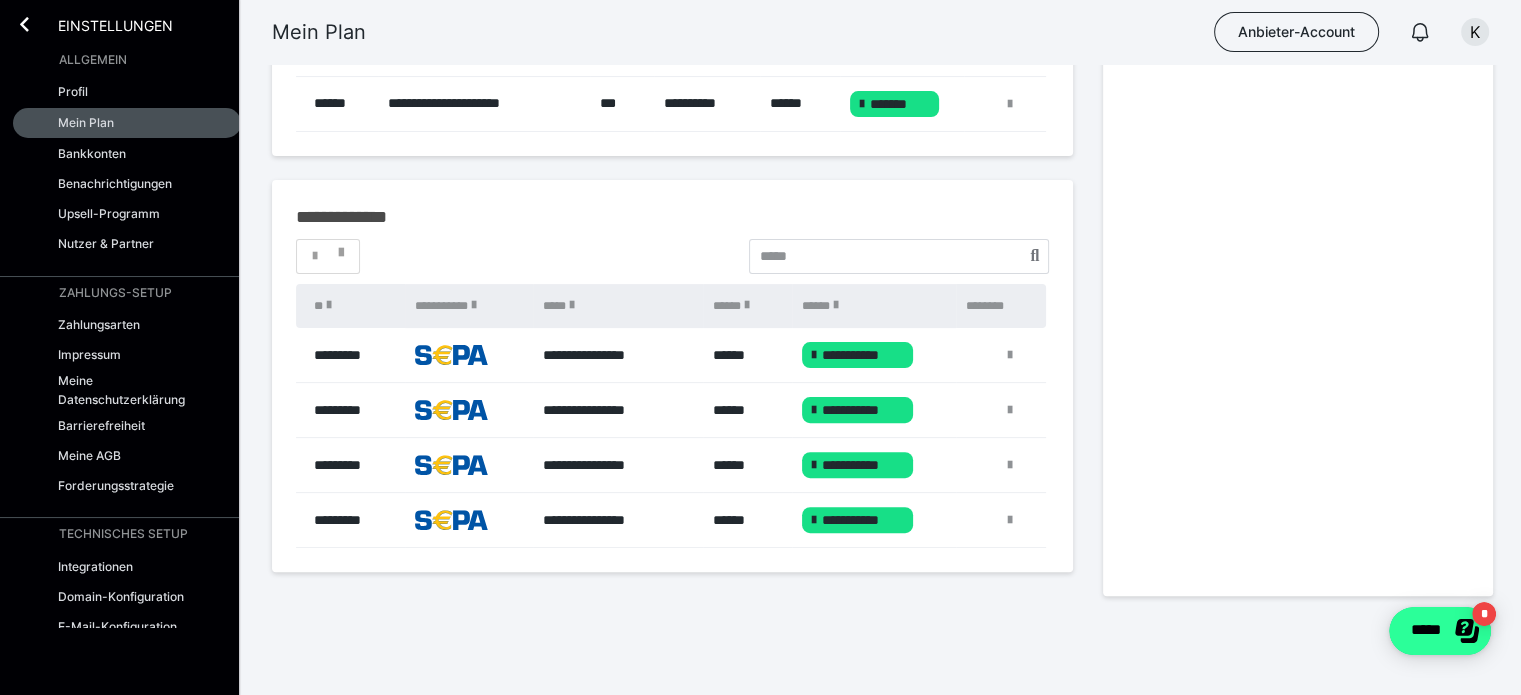 click on "*****" 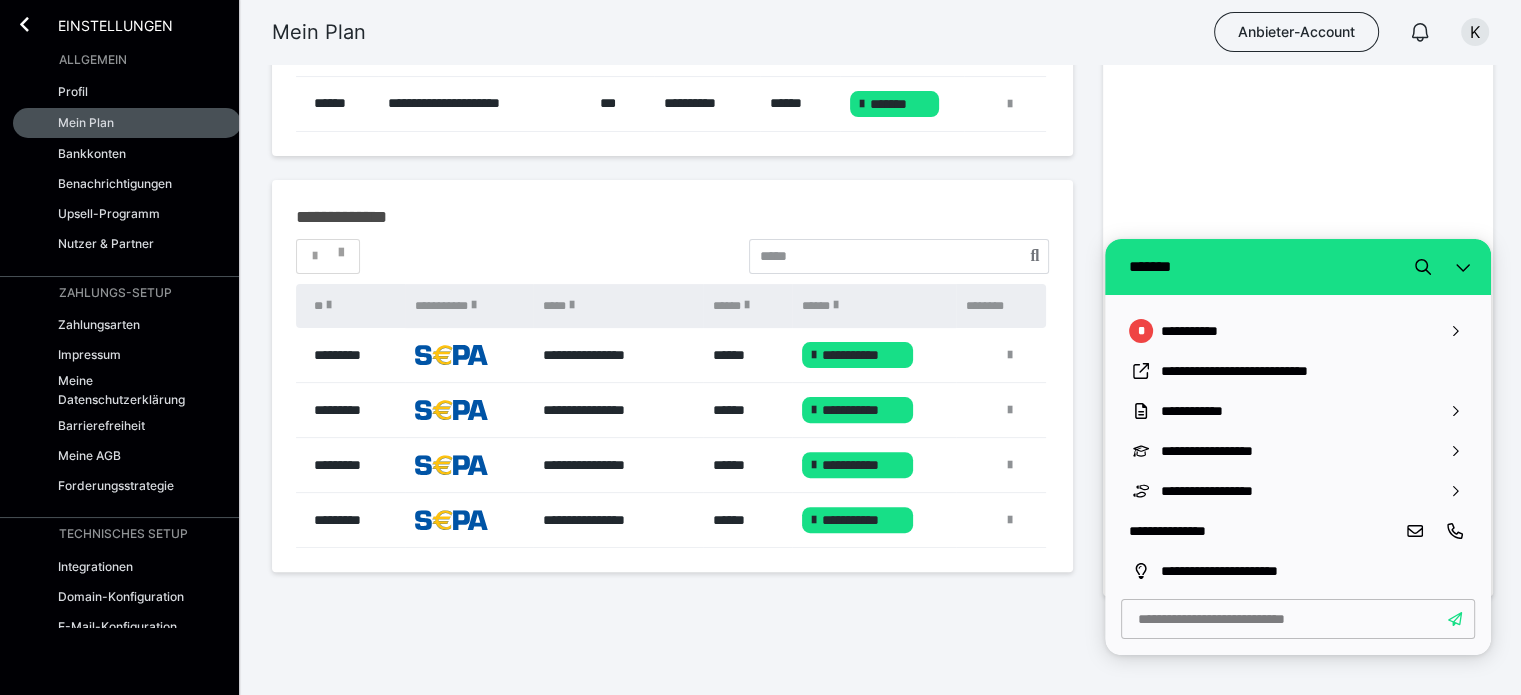 click at bounding box center (1298, 619) 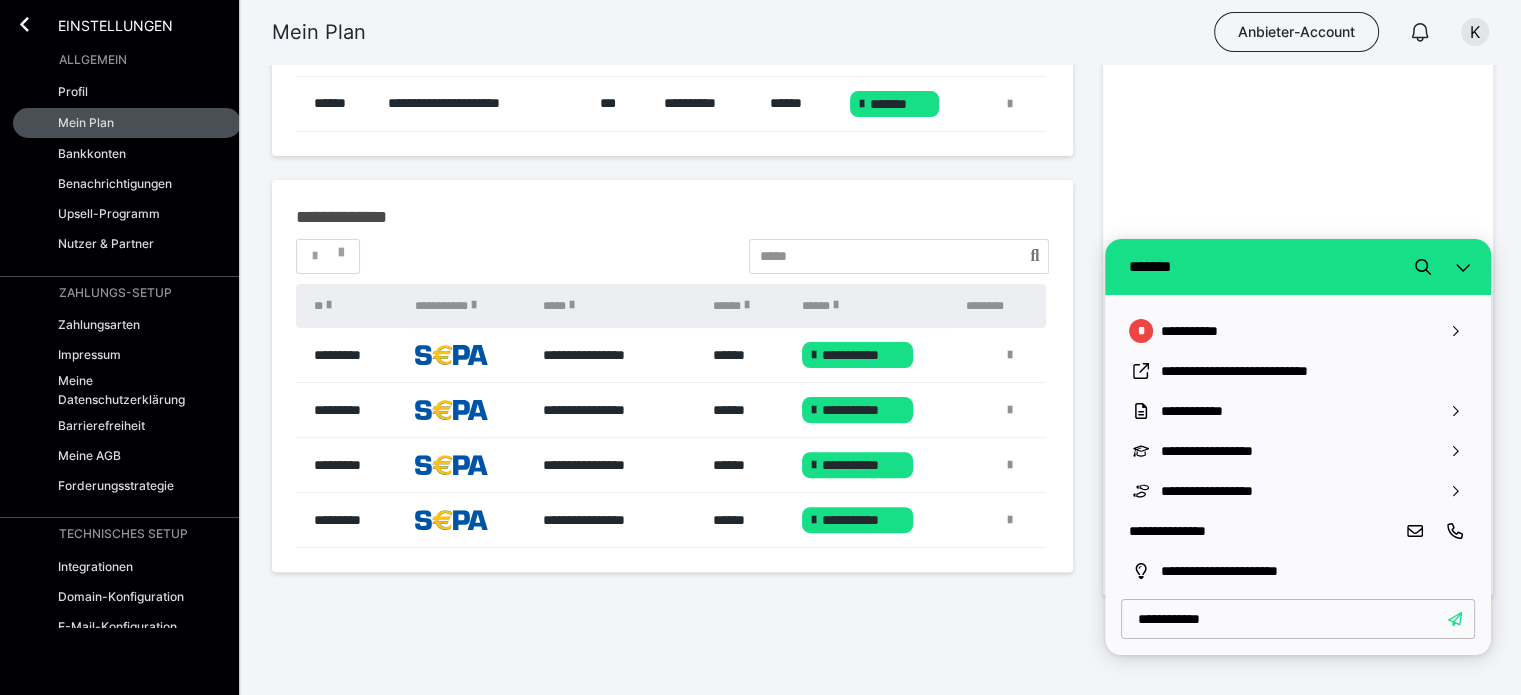 type on "**********" 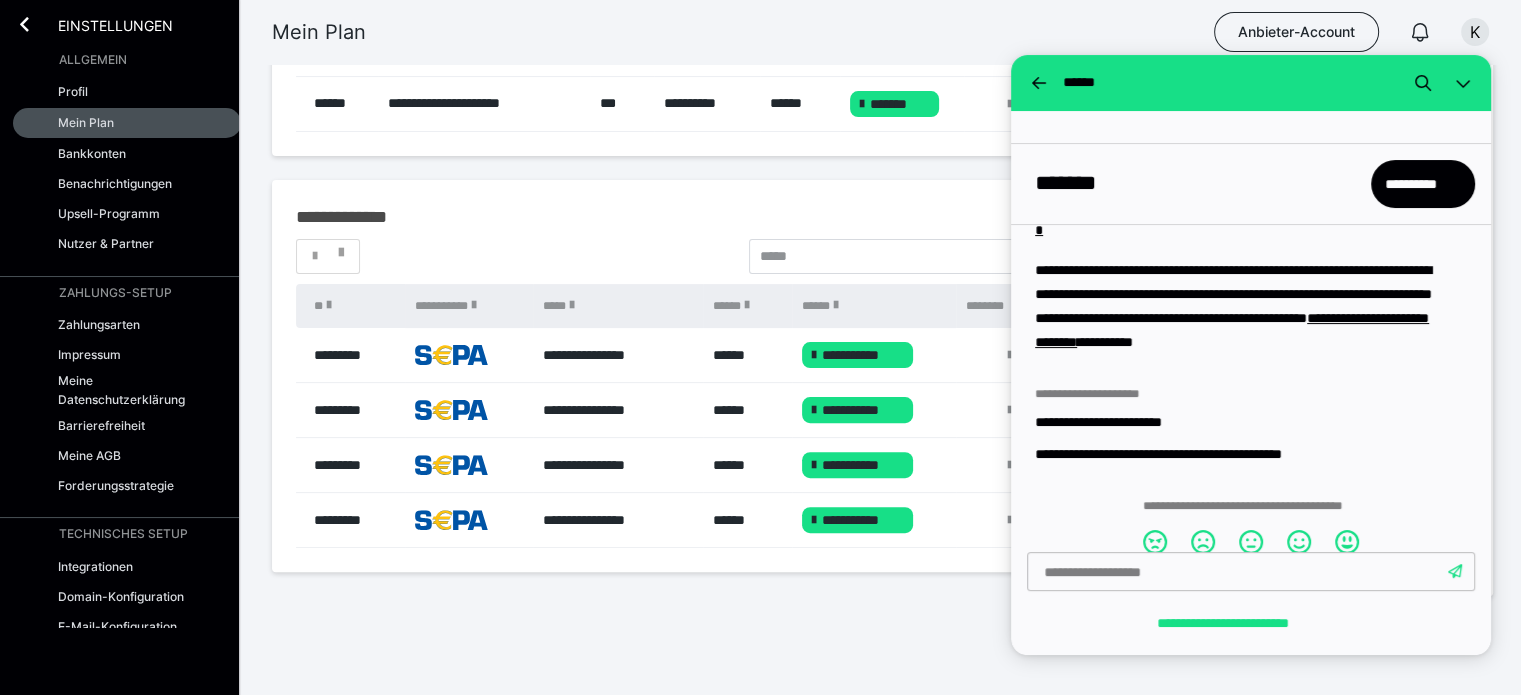 scroll, scrollTop: 281, scrollLeft: 0, axis: vertical 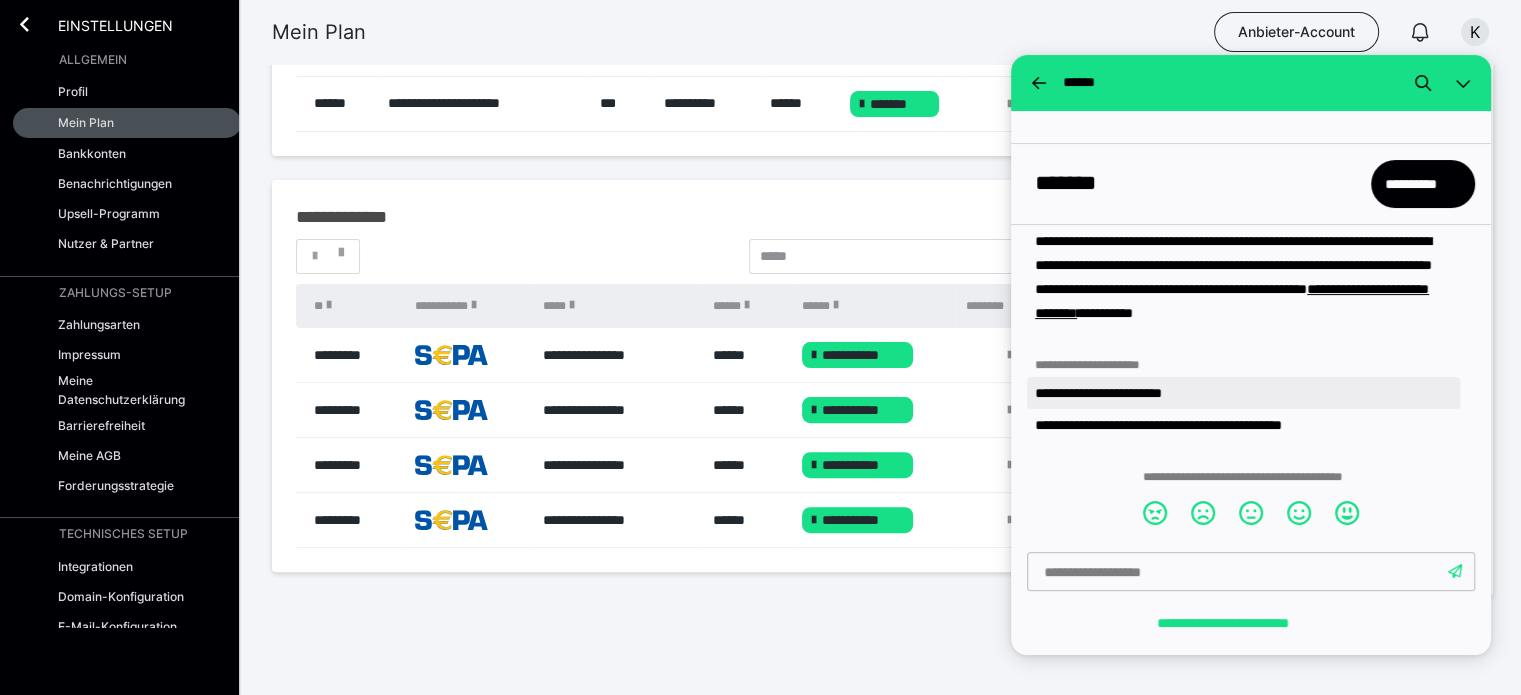 click on "**********" at bounding box center [1243, 393] 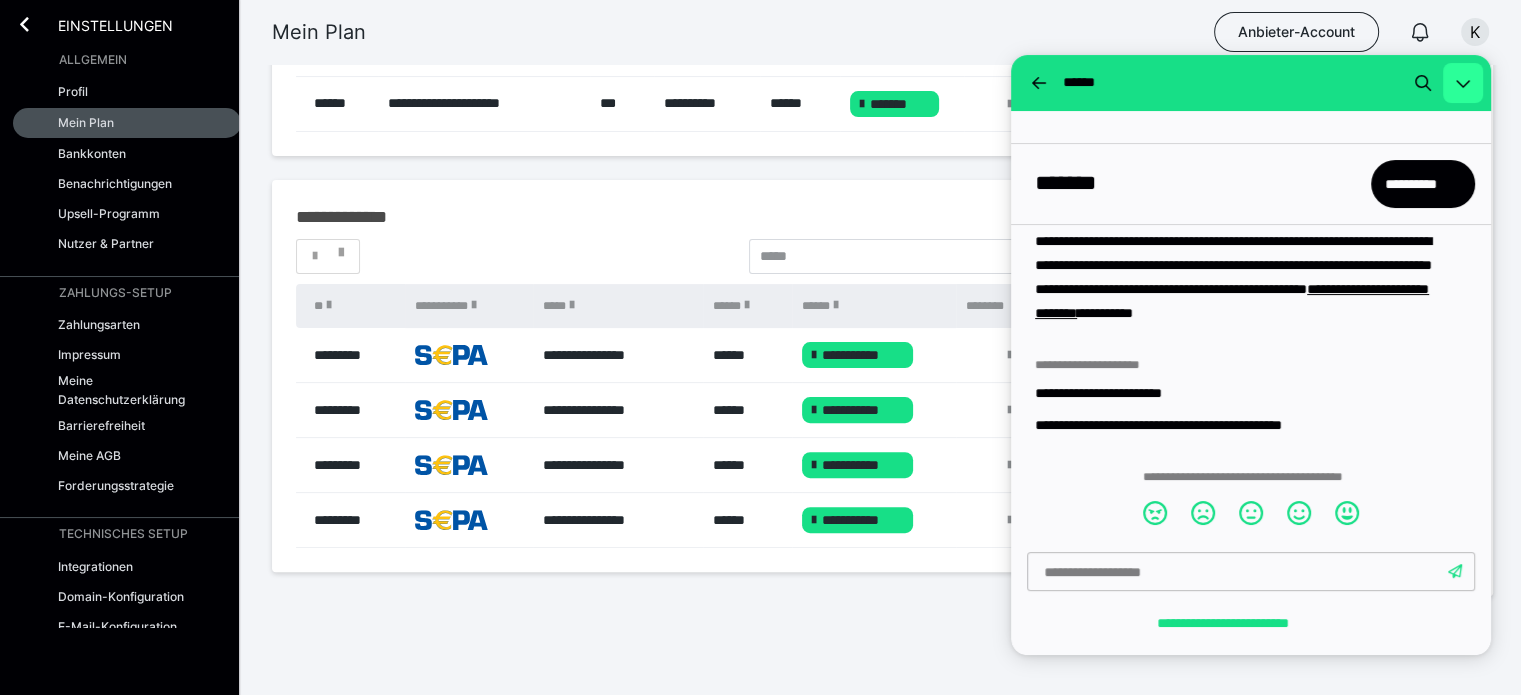 click 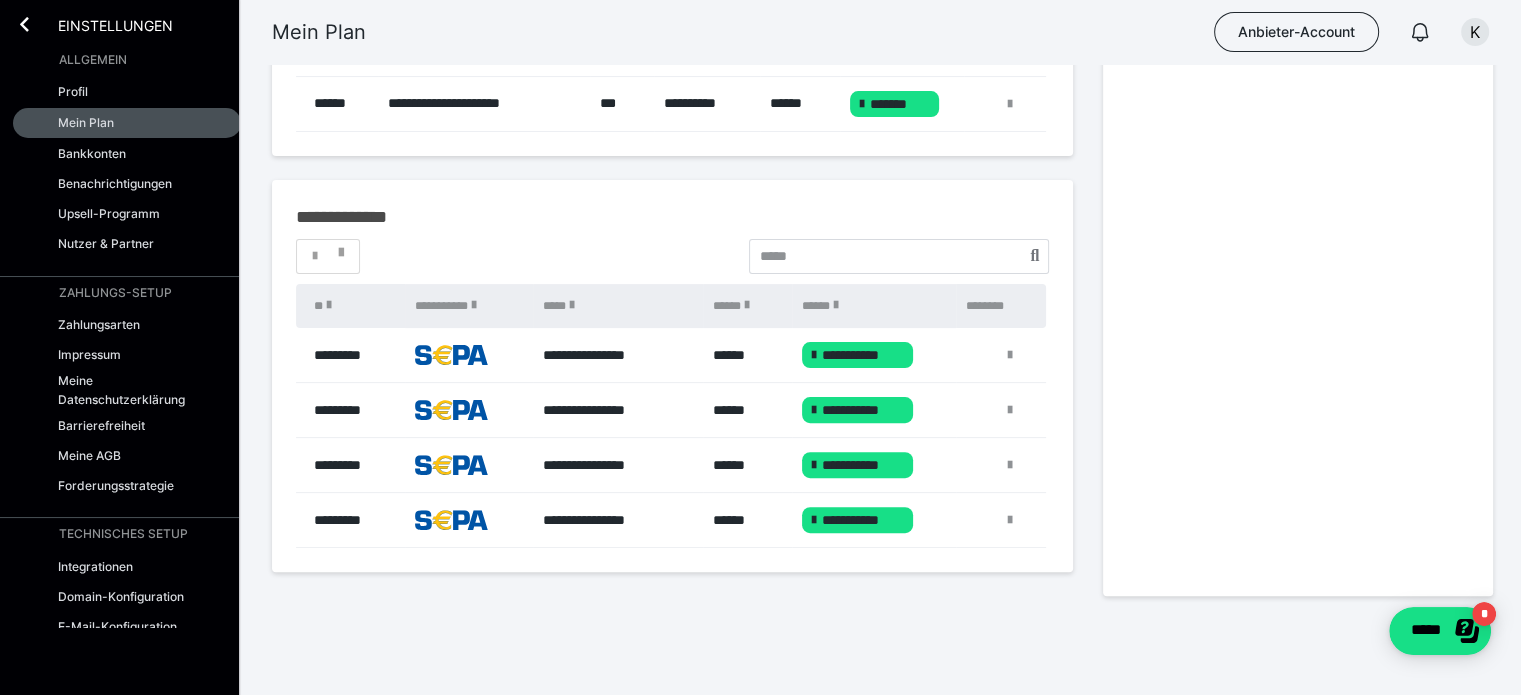 scroll, scrollTop: 0, scrollLeft: 0, axis: both 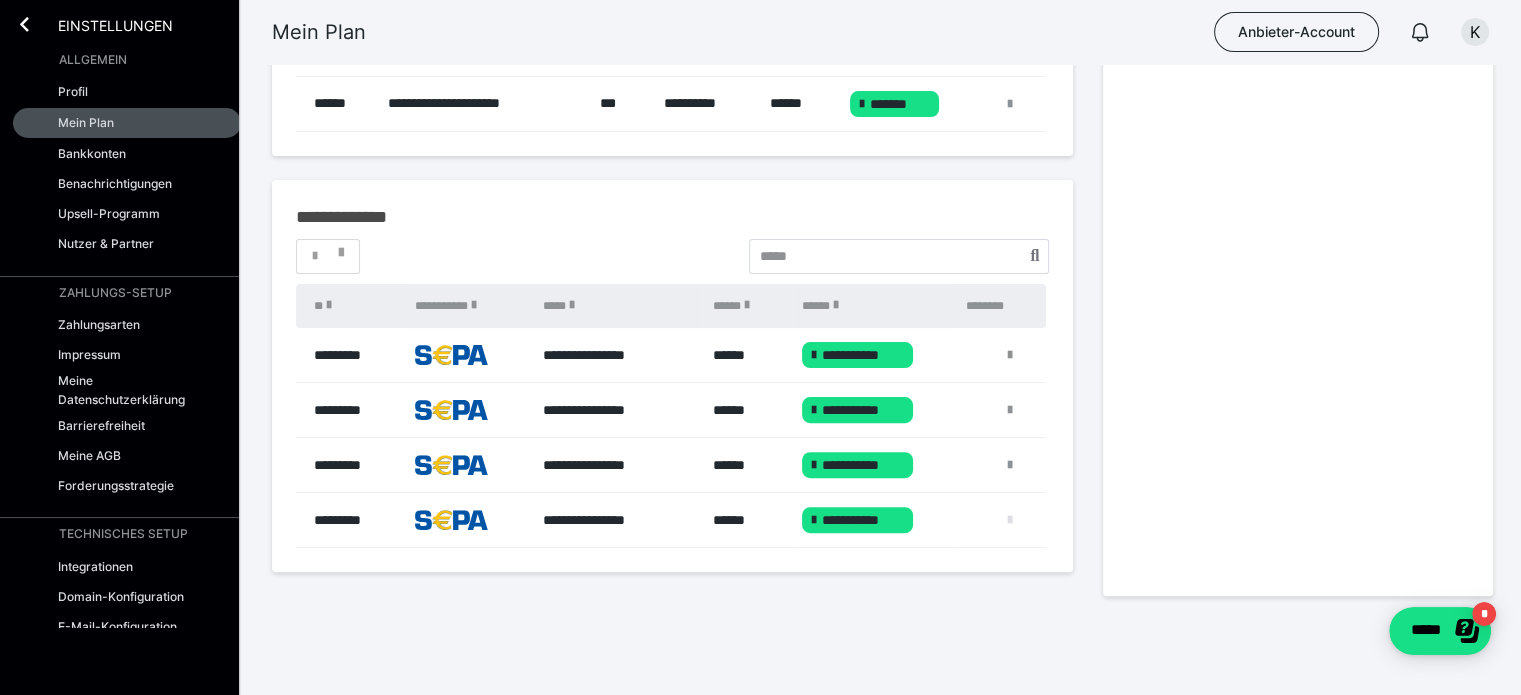 click at bounding box center (1010, 520) 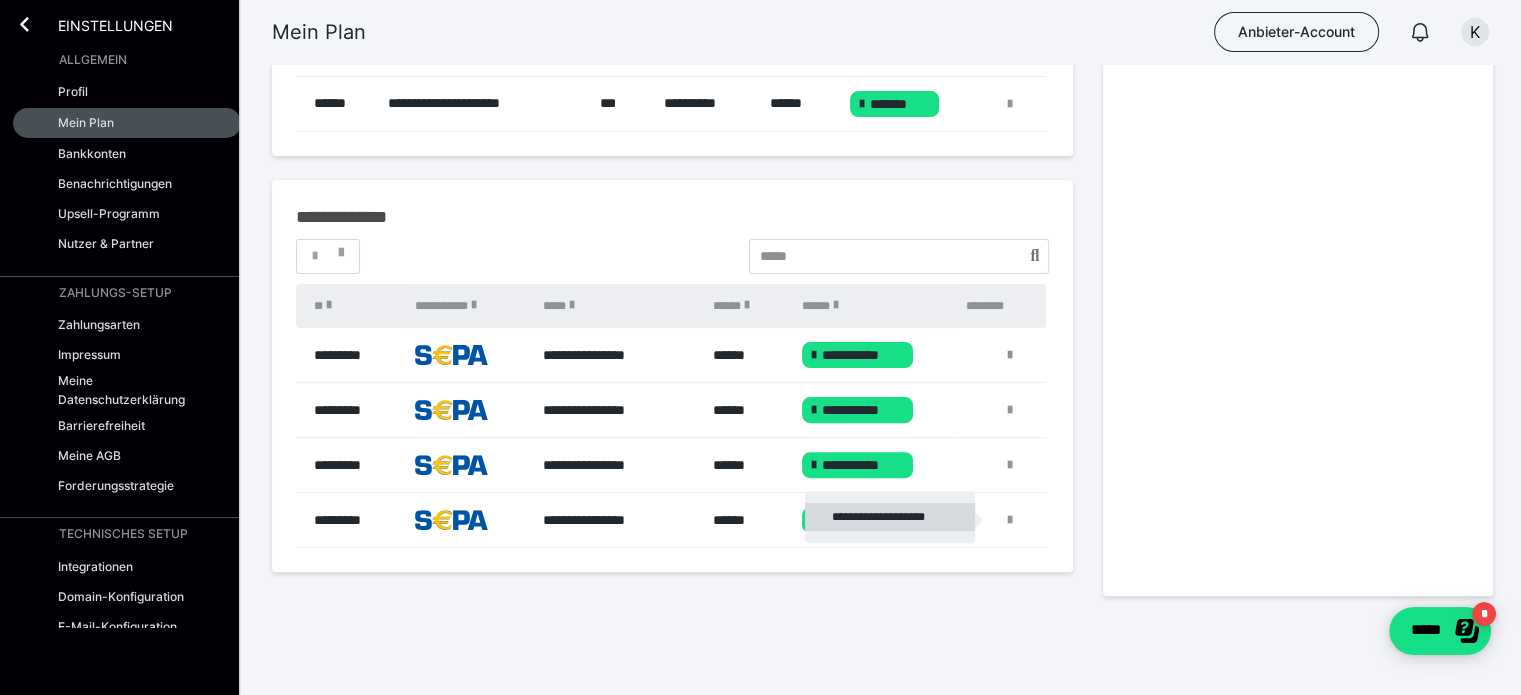 click on "**********" at bounding box center [890, 517] 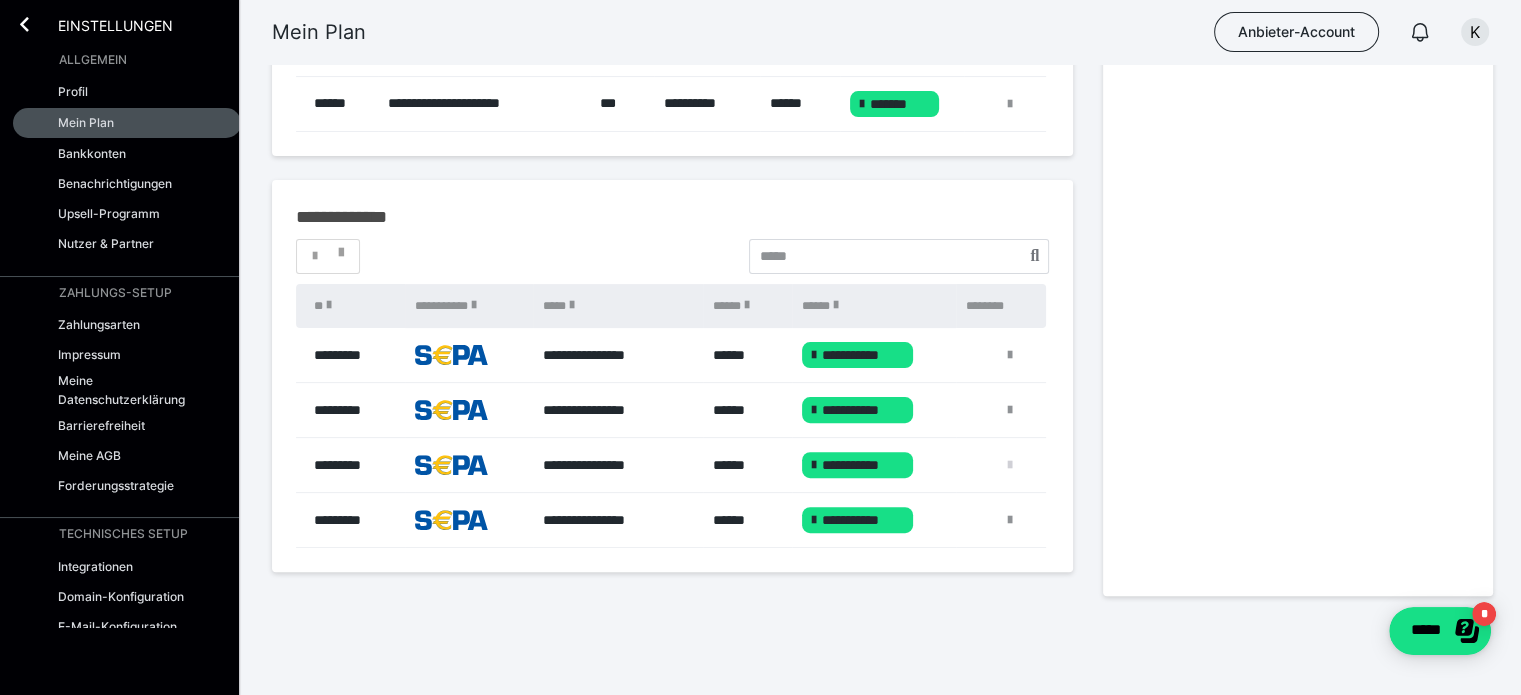 click at bounding box center (1010, 465) 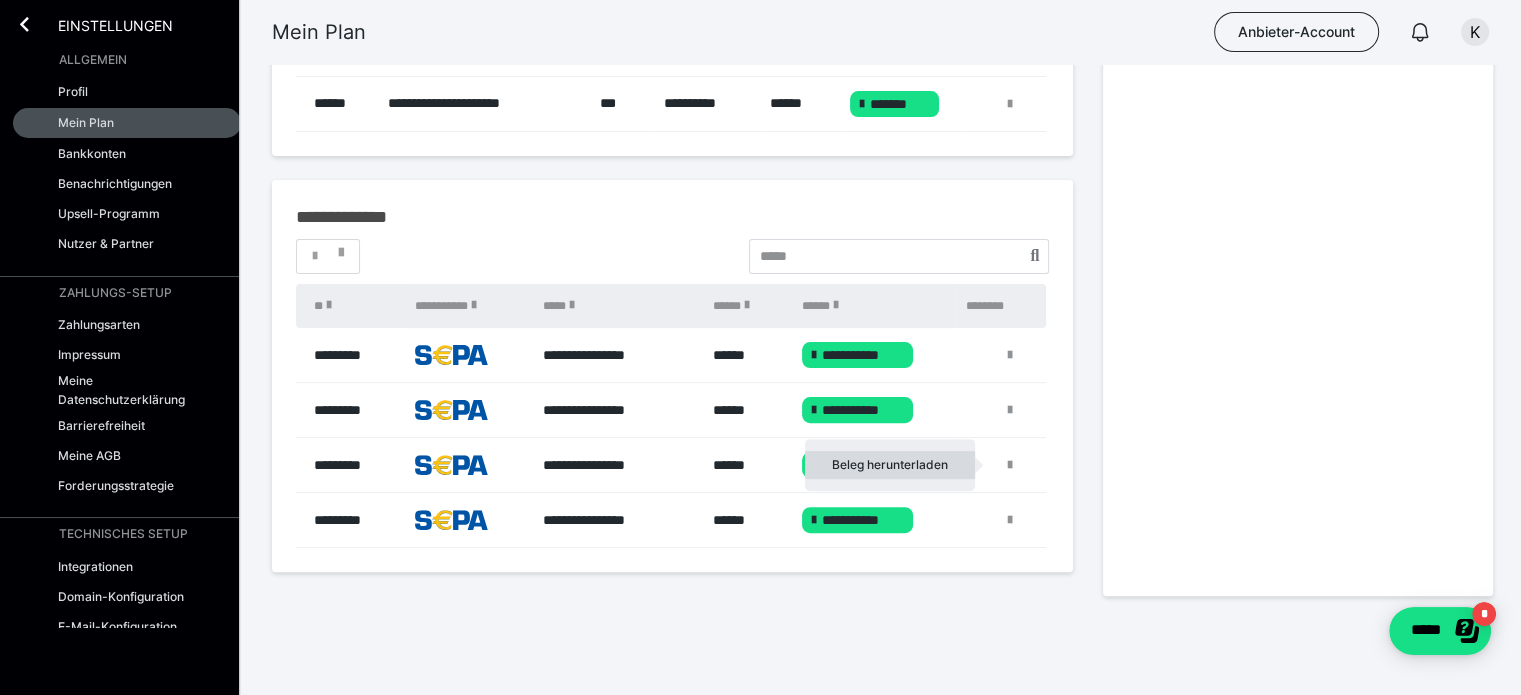 click on "Beleg herunterladen" at bounding box center (890, 465) 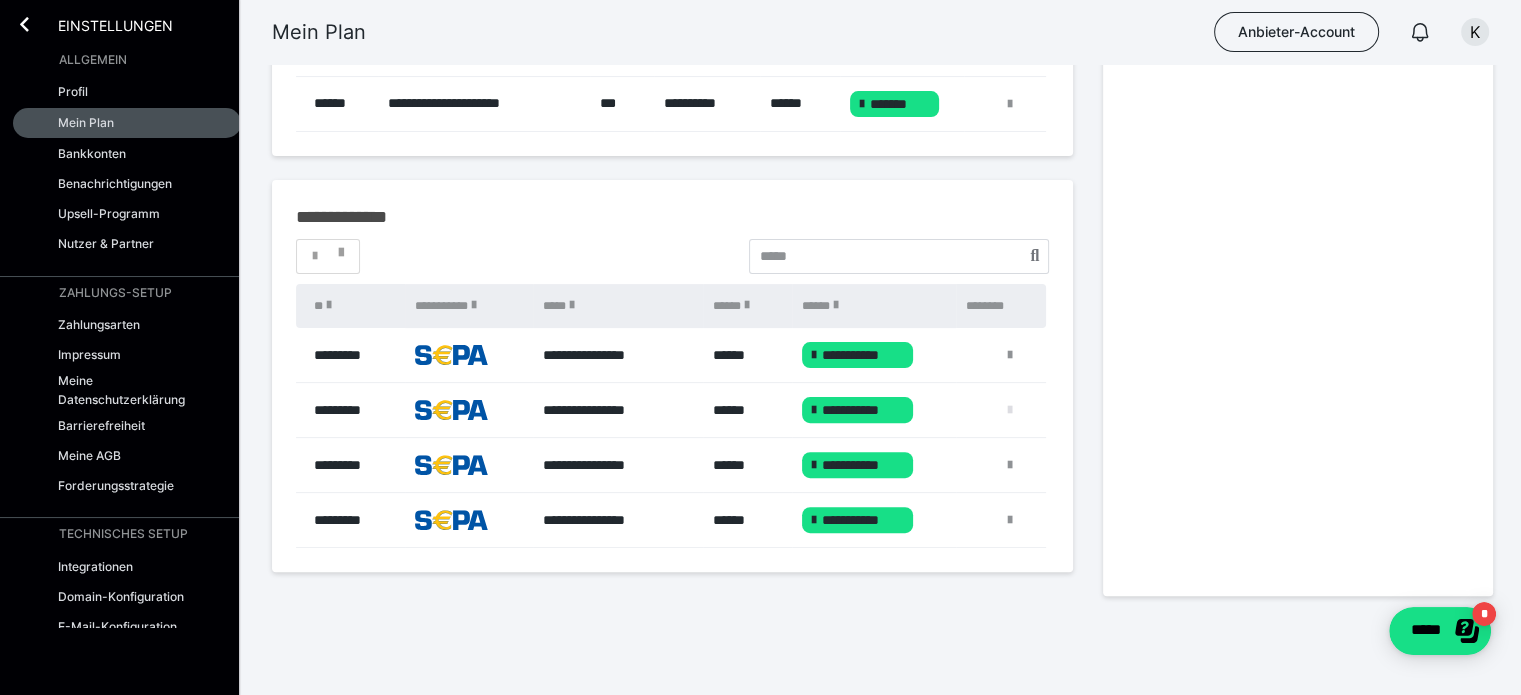 click at bounding box center (1010, 410) 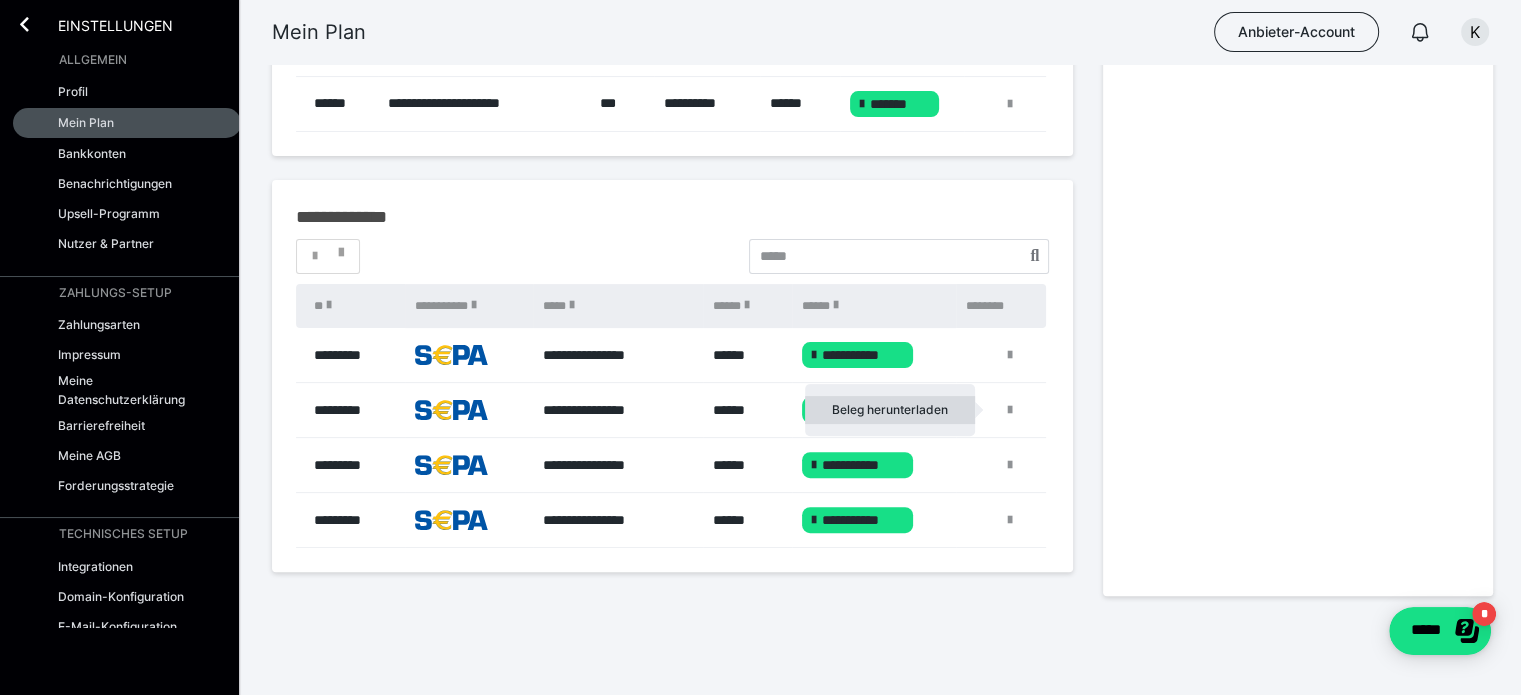 click on "Beleg herunterladen" at bounding box center (890, 410) 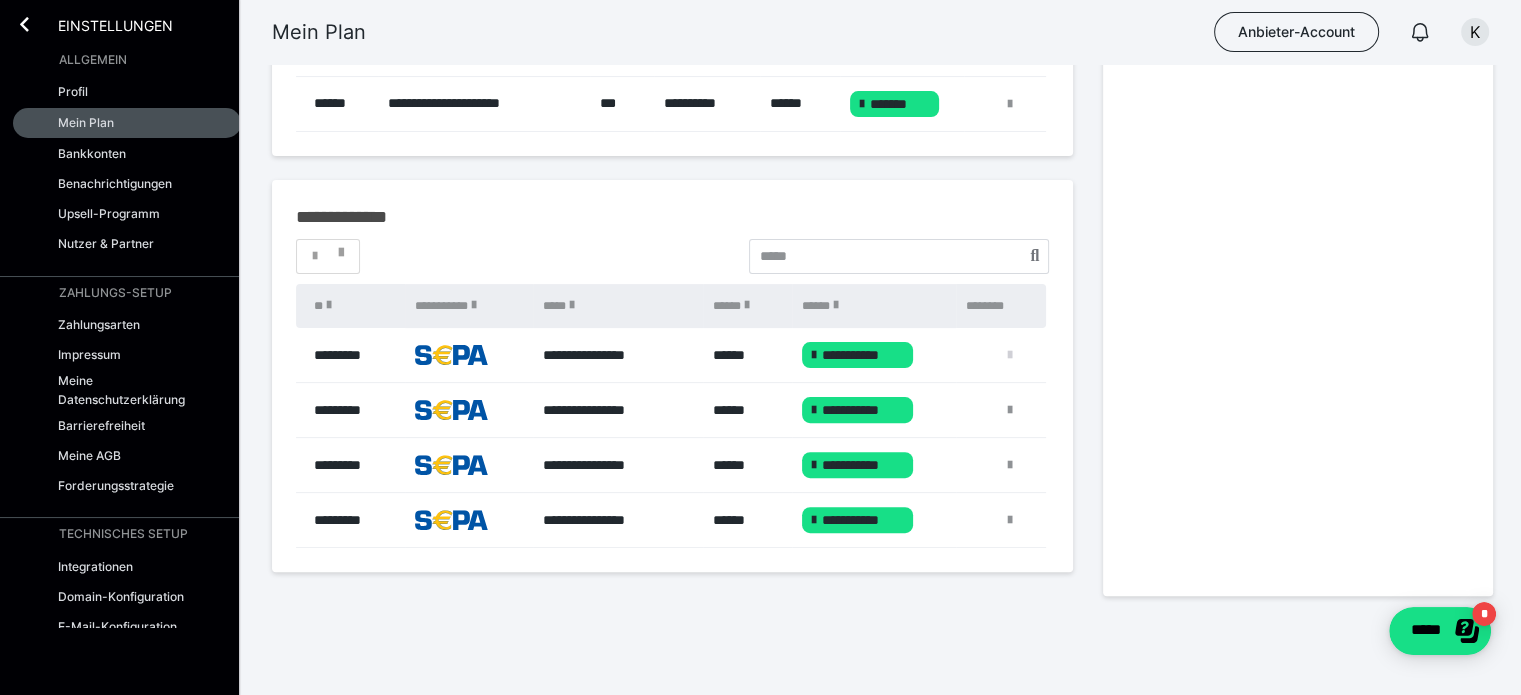 click at bounding box center (1010, 355) 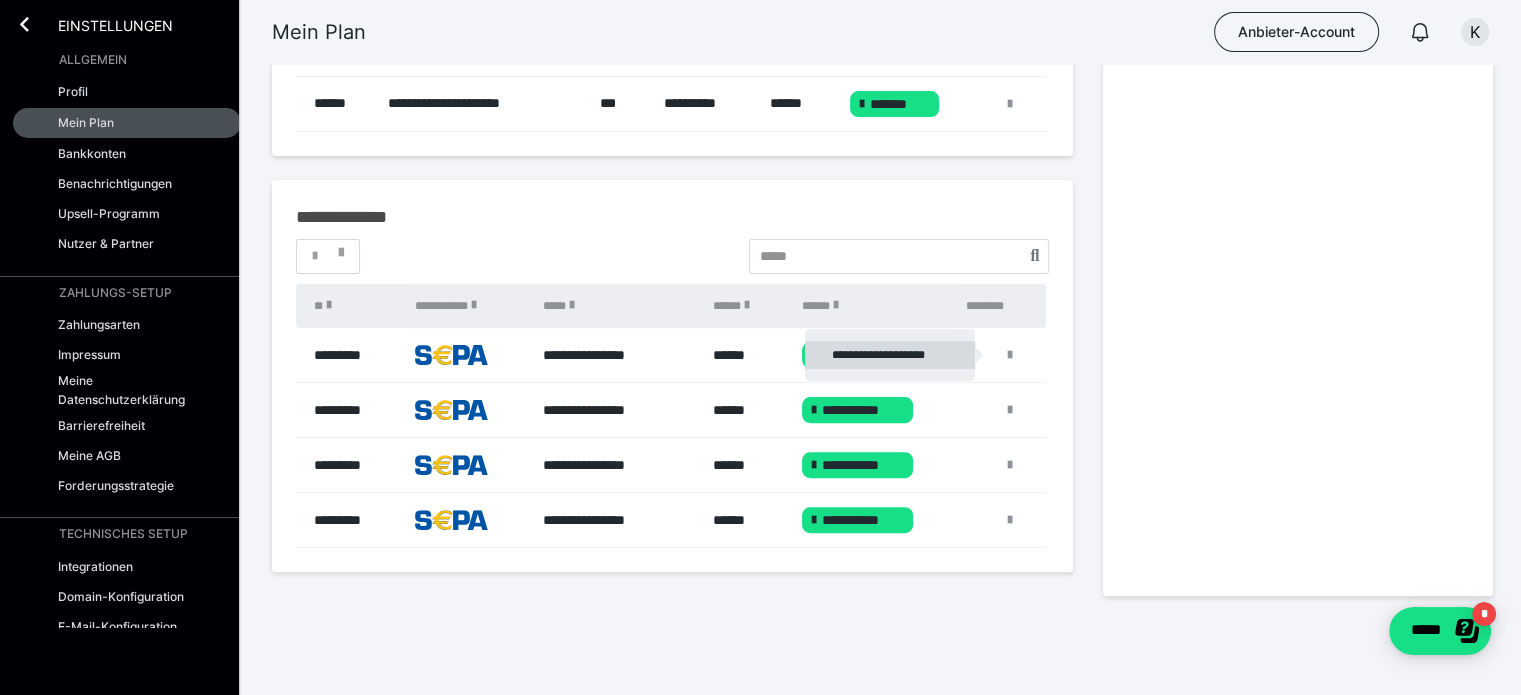 click on "**********" at bounding box center (890, 355) 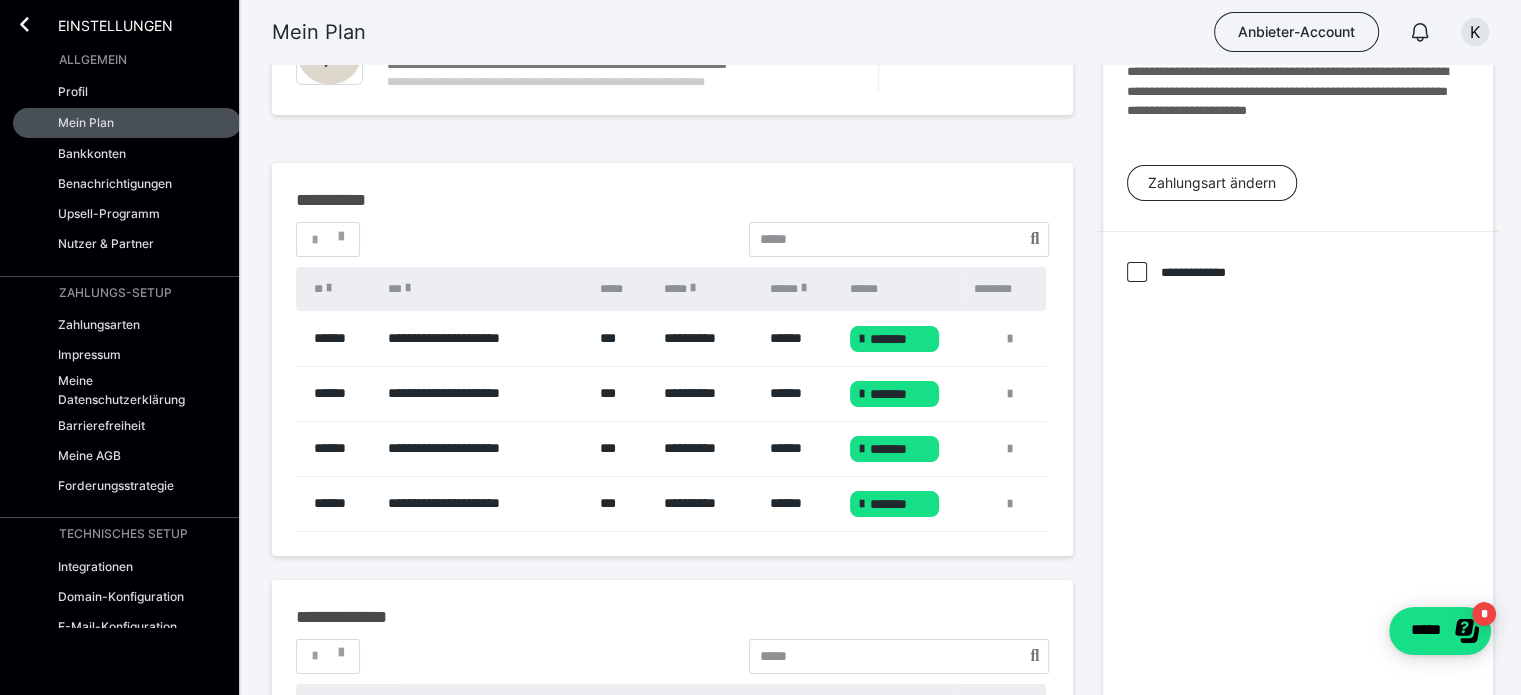 scroll, scrollTop: 32, scrollLeft: 0, axis: vertical 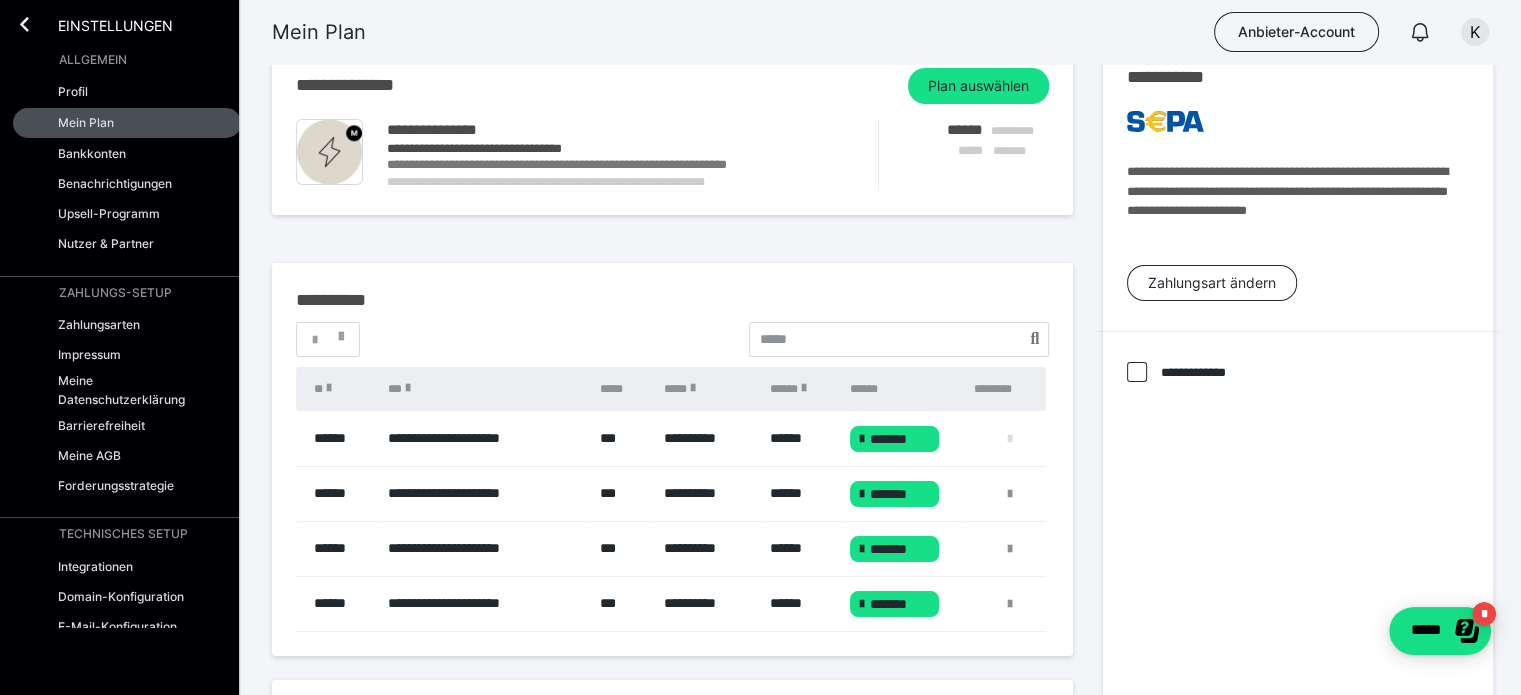 click at bounding box center [1010, 439] 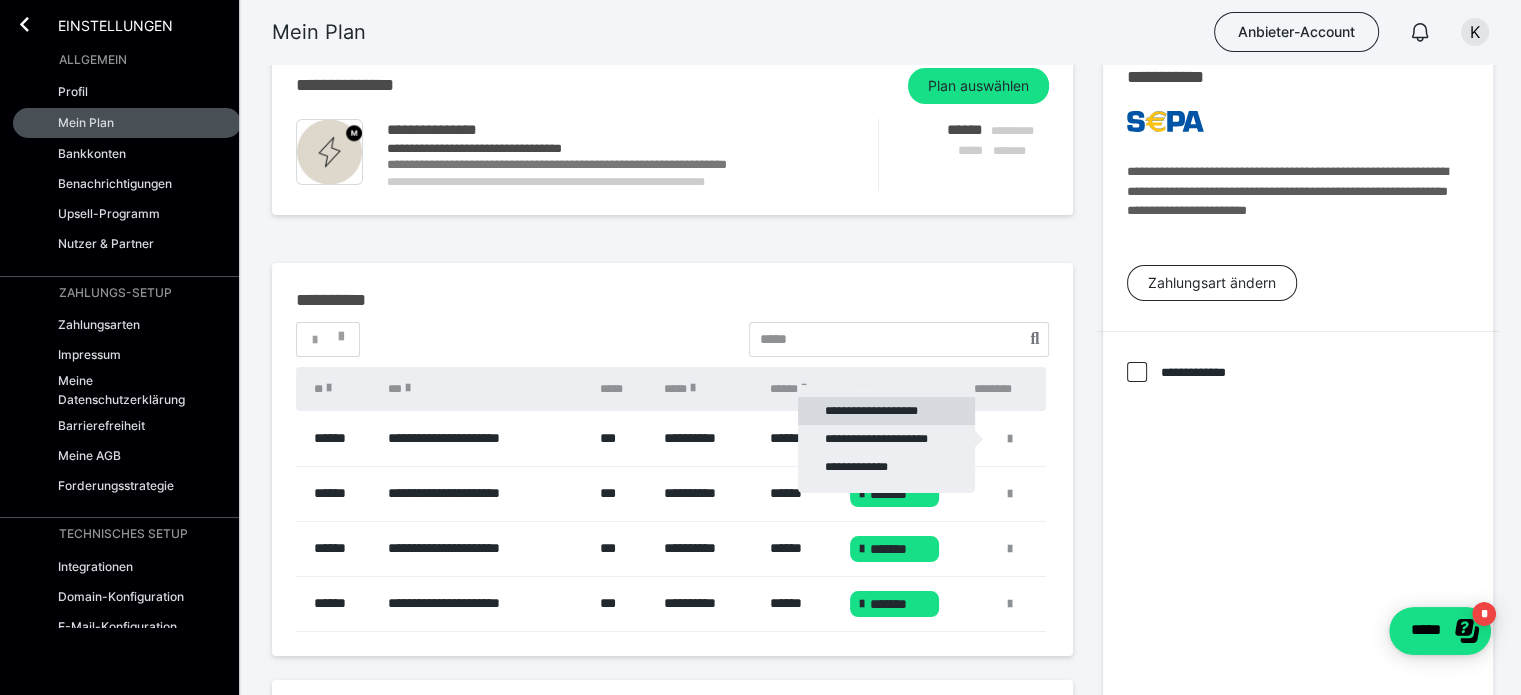 click on "**********" at bounding box center (886, 411) 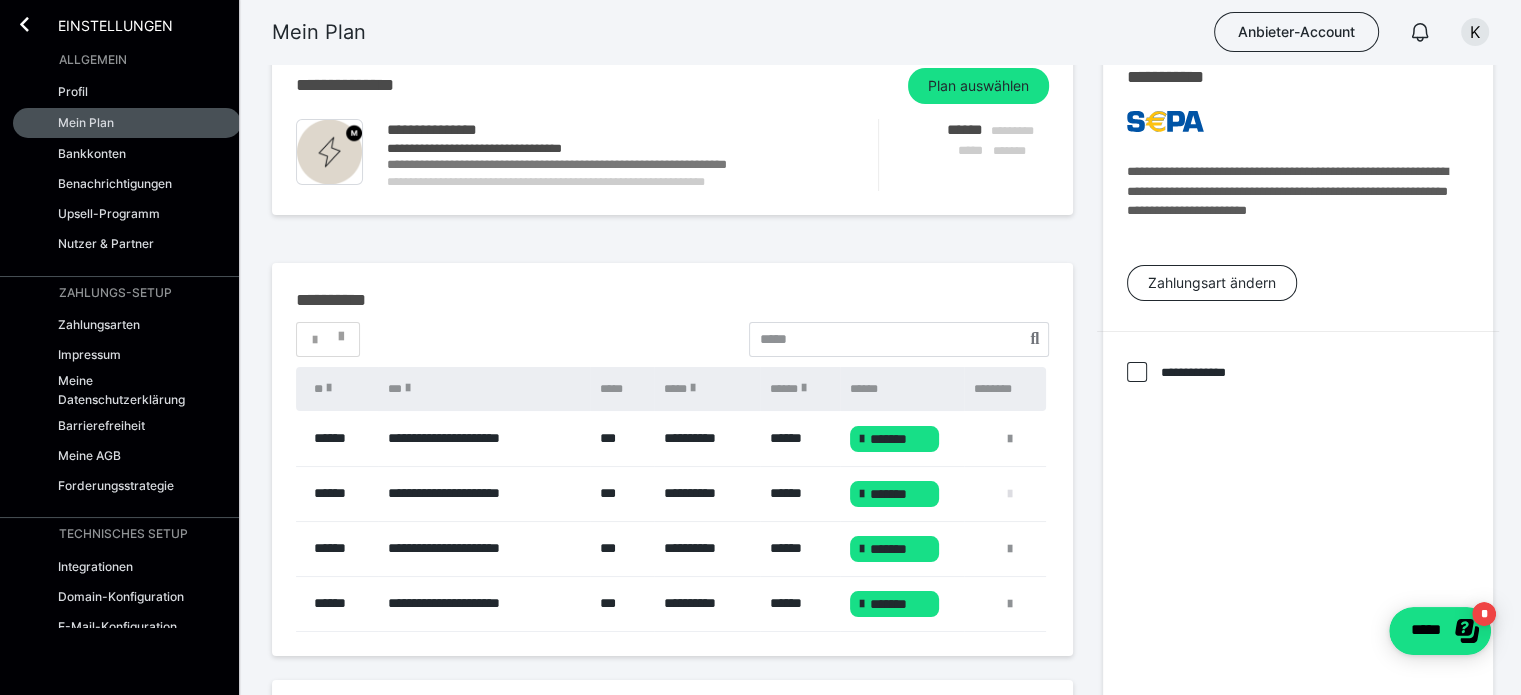 click at bounding box center [1010, 494] 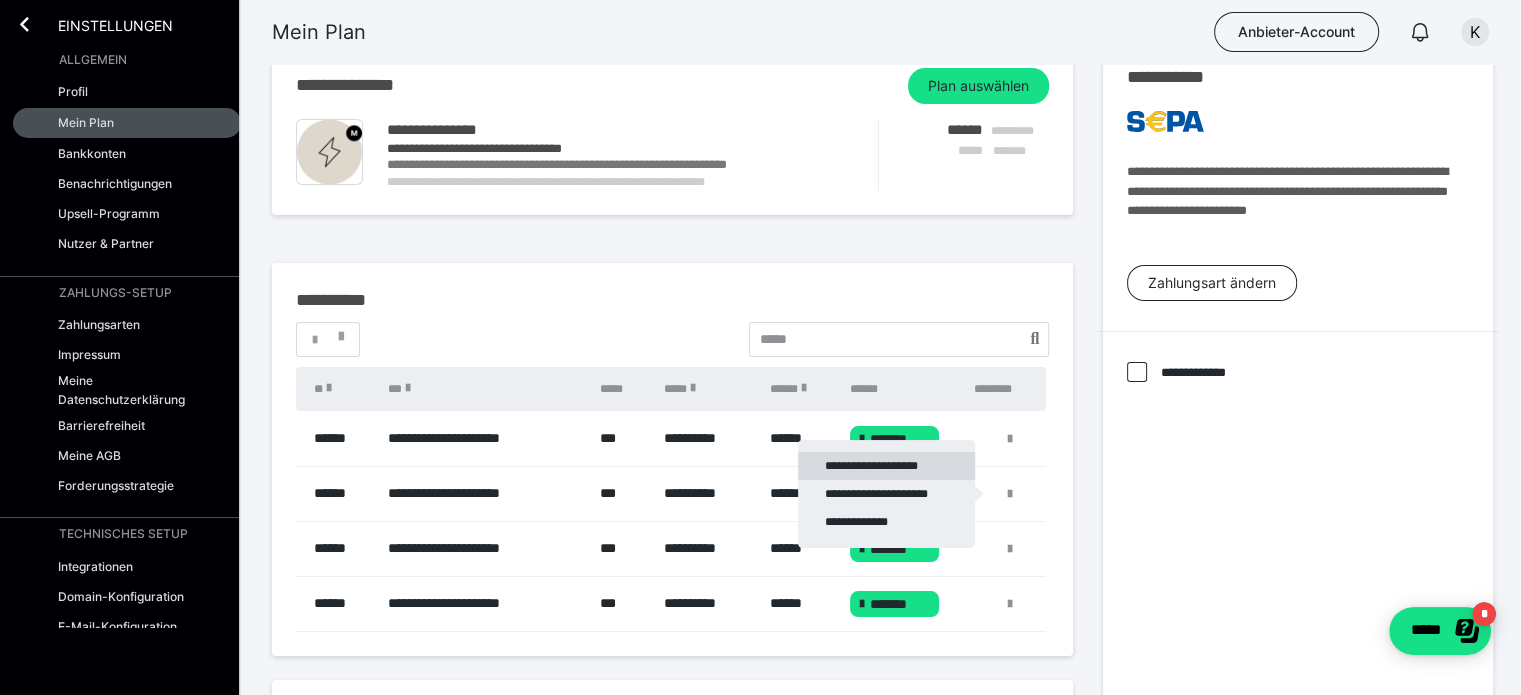 click on "**********" at bounding box center [886, 466] 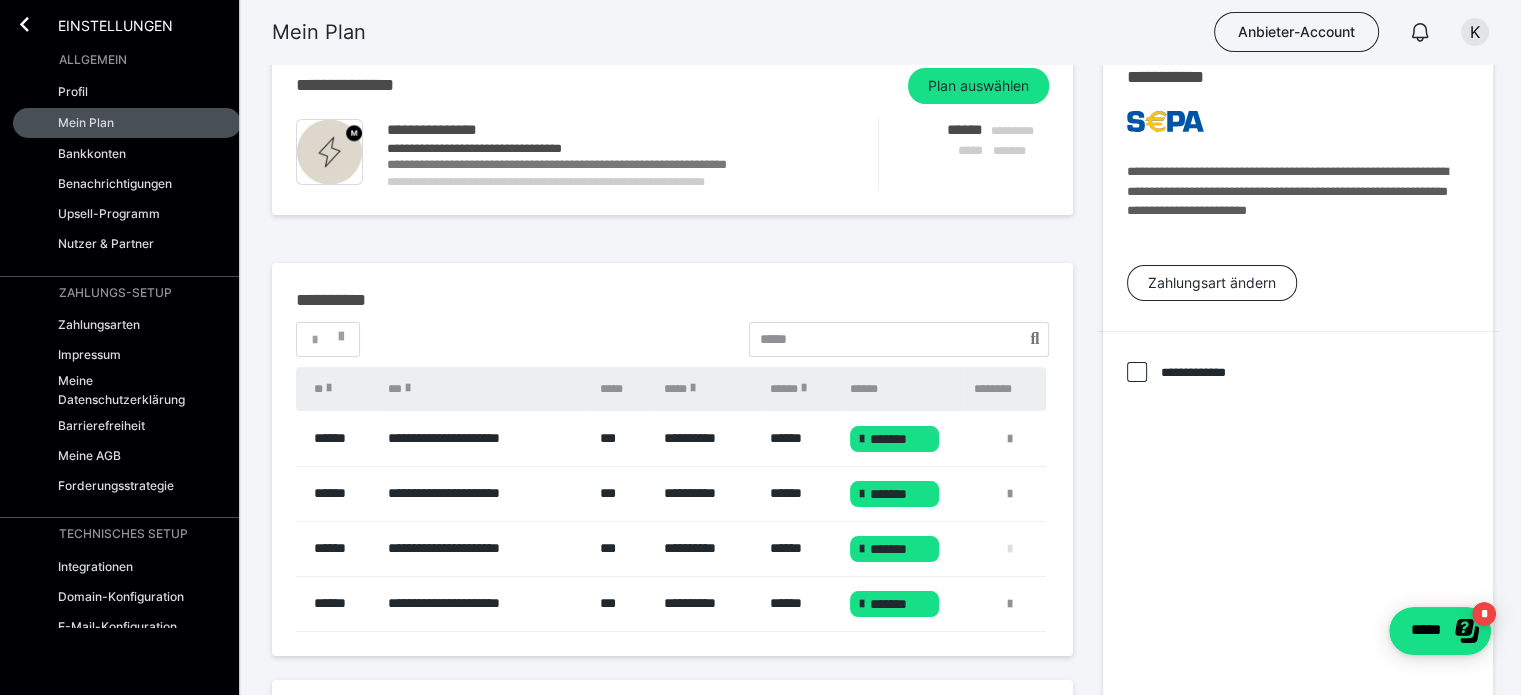 click at bounding box center (1010, 549) 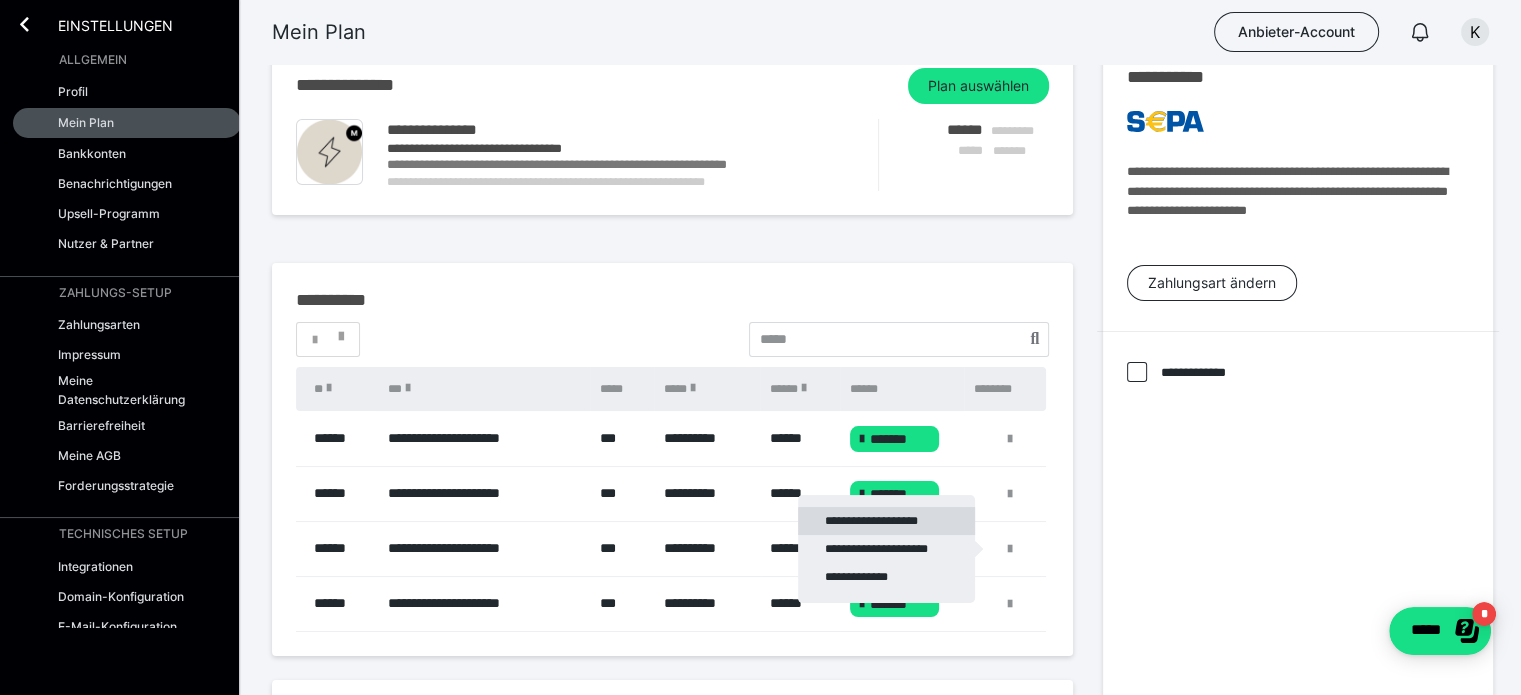 click on "**********" at bounding box center (886, 521) 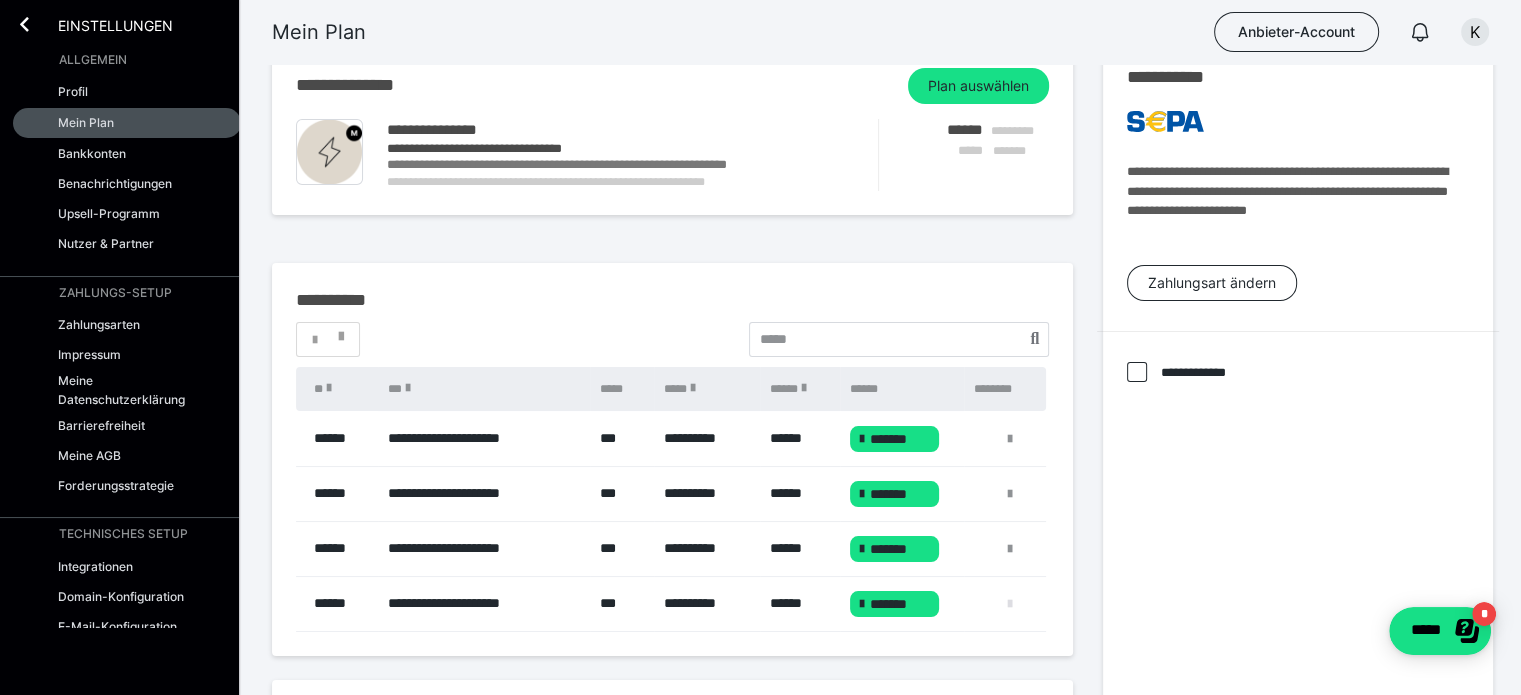 click at bounding box center [1010, 604] 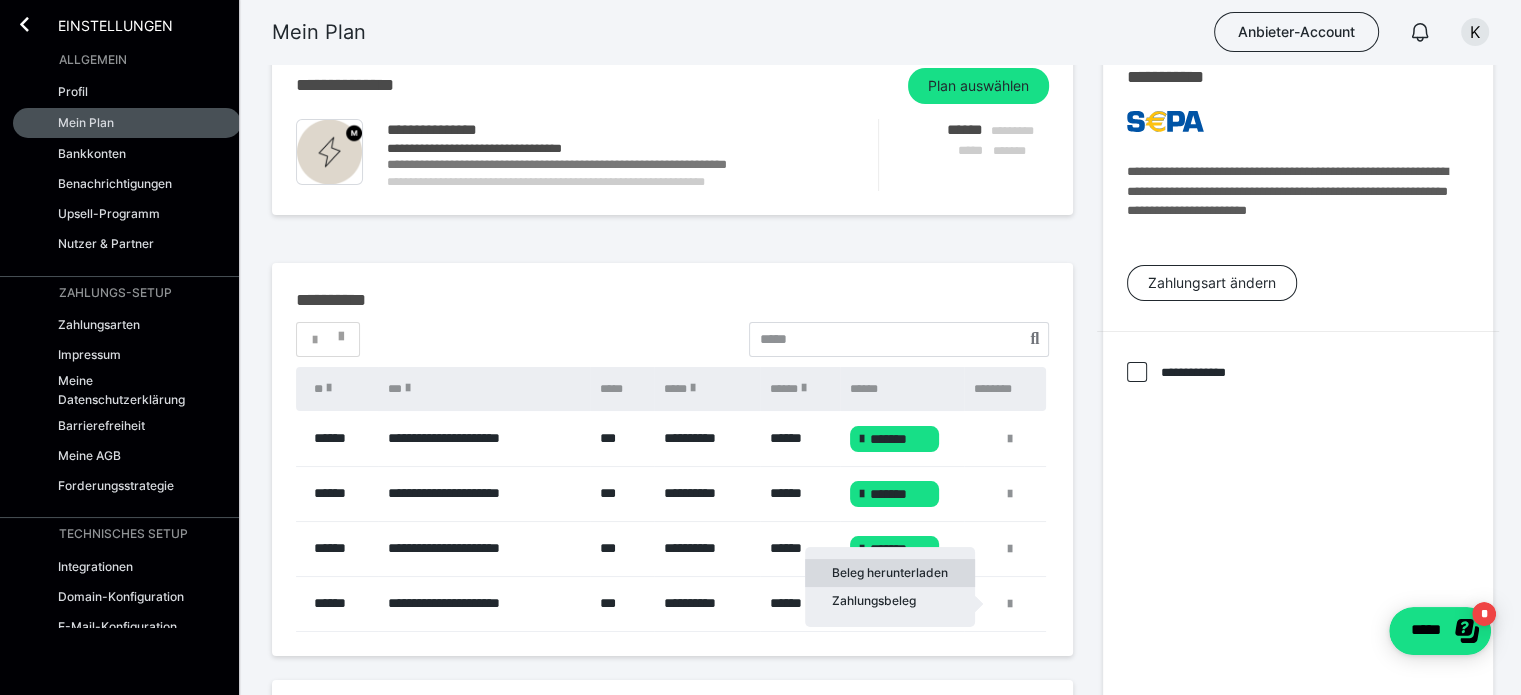 click on "Beleg herunterladen" at bounding box center (890, 573) 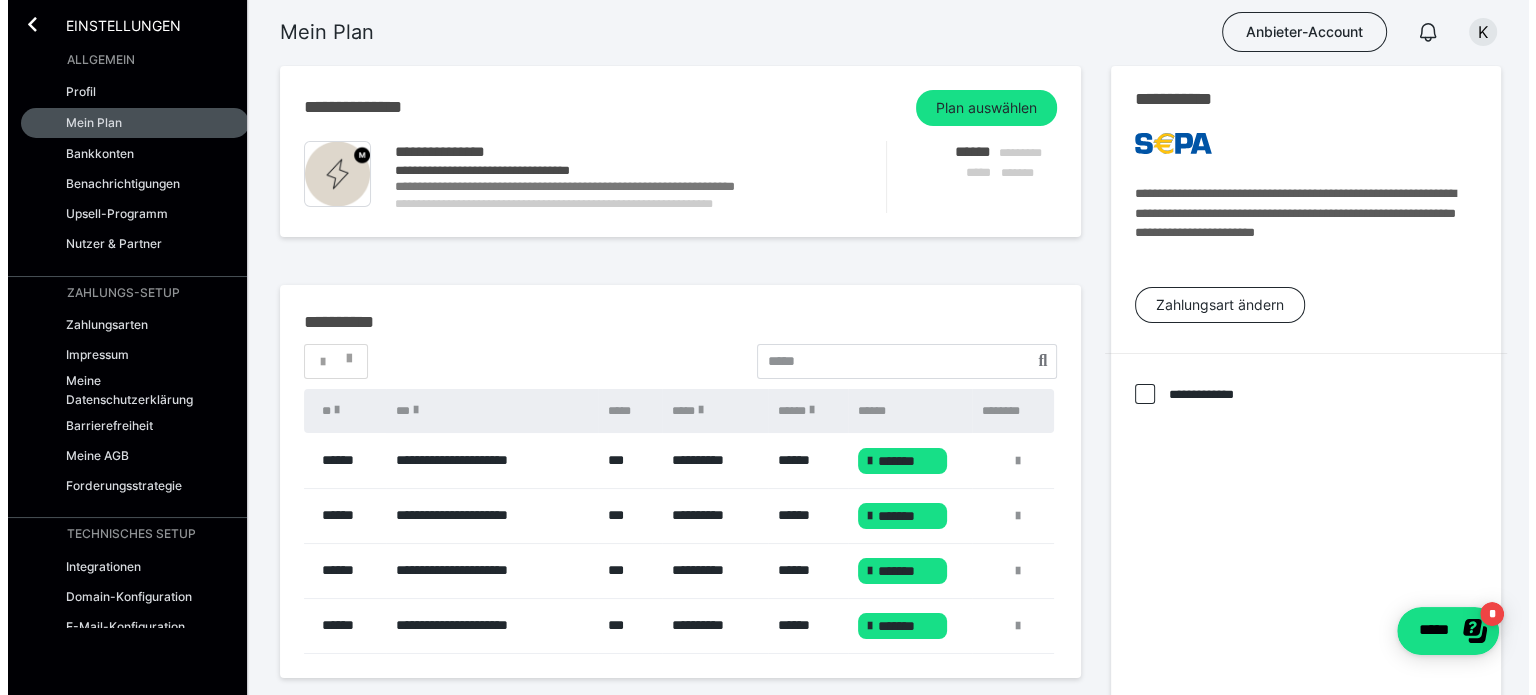 scroll, scrollTop: 0, scrollLeft: 0, axis: both 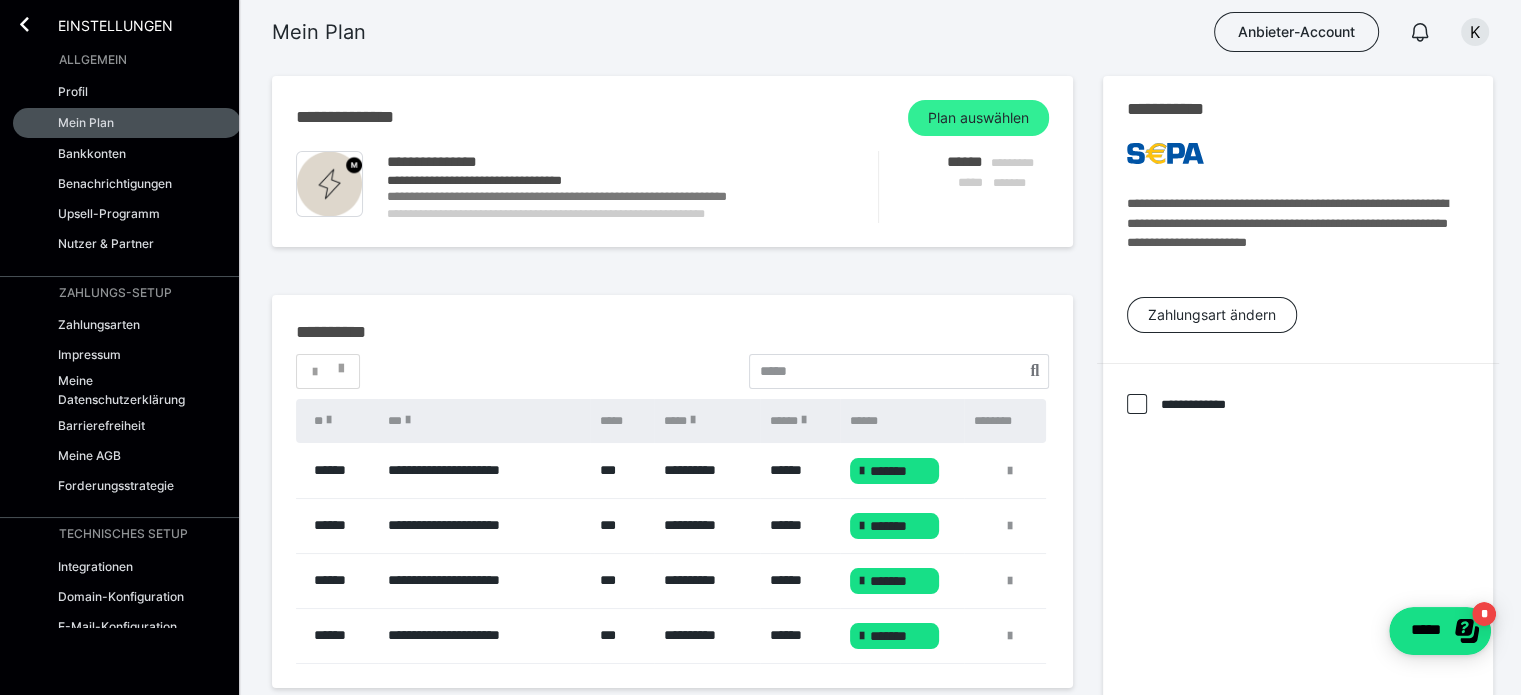 click on "Plan auswählen" at bounding box center [978, 118] 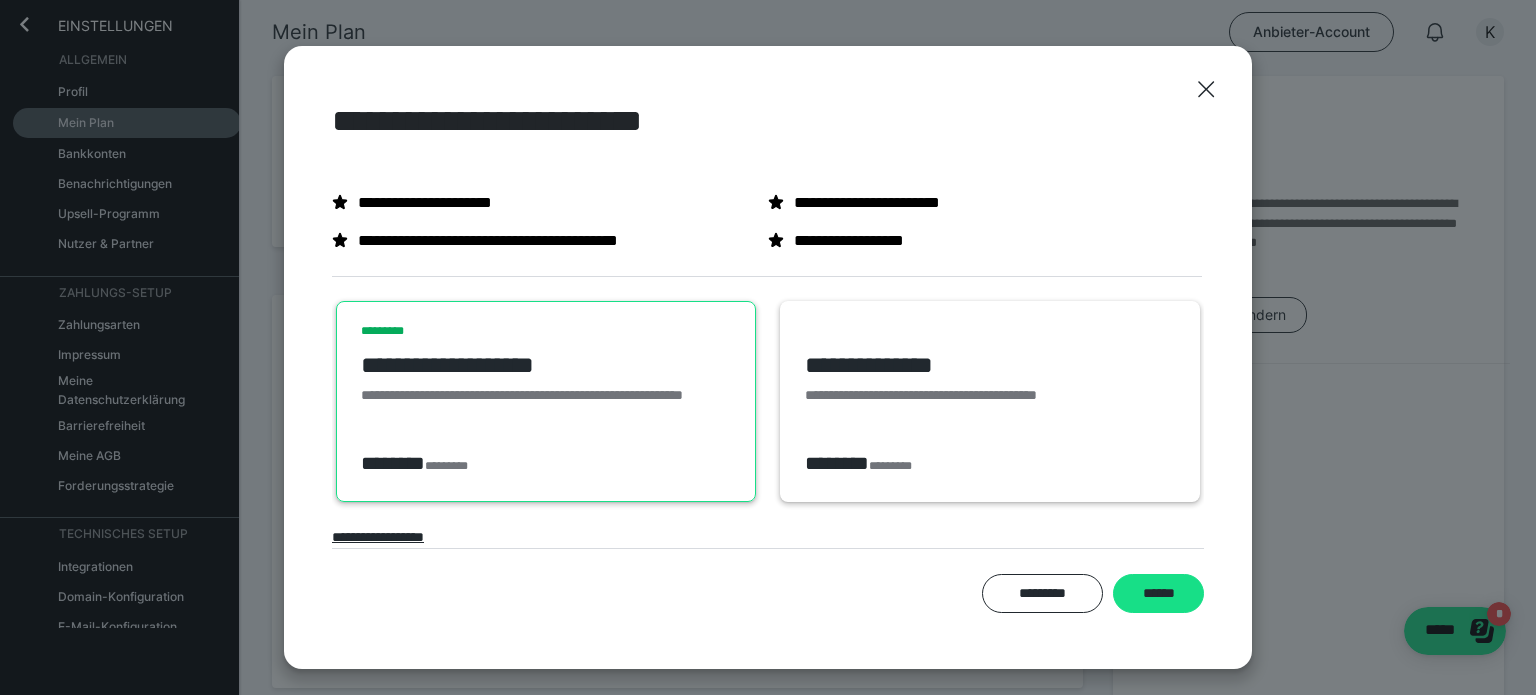 scroll, scrollTop: 33, scrollLeft: 0, axis: vertical 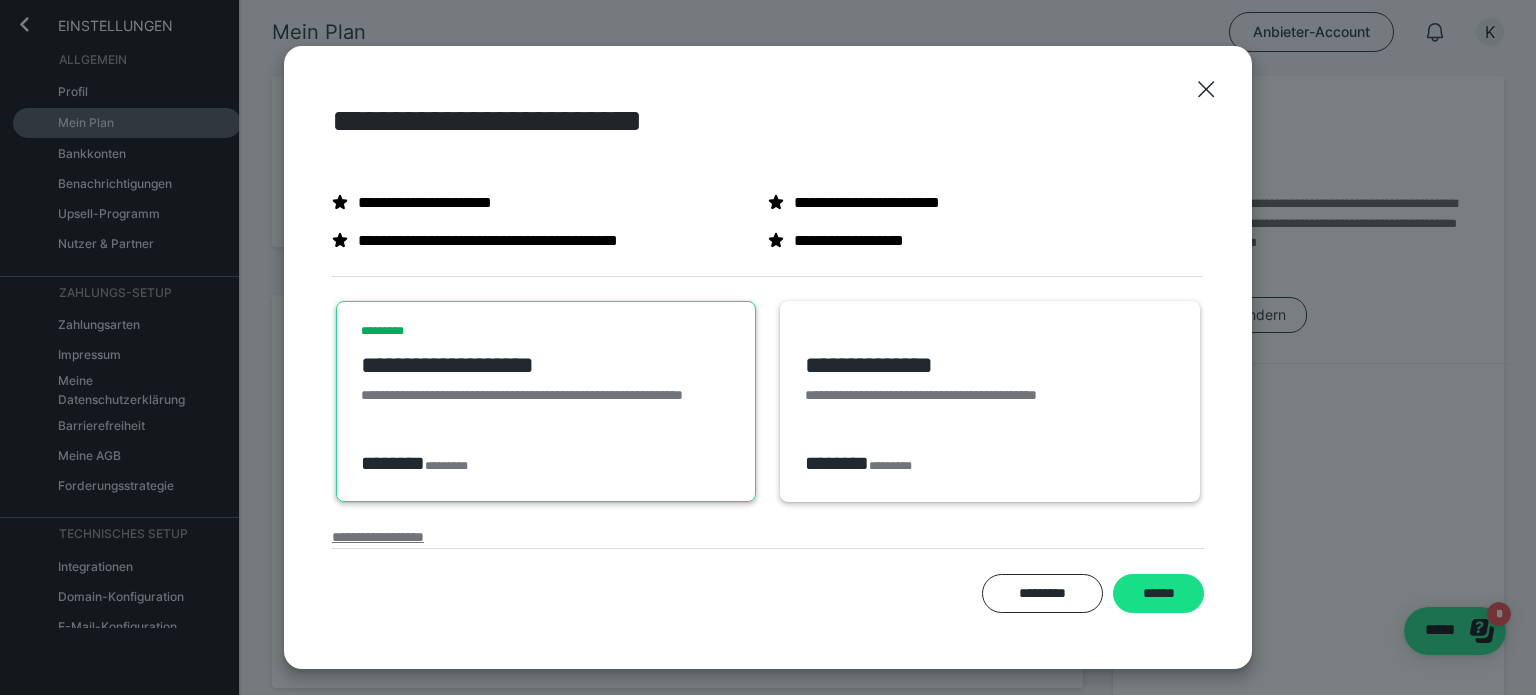 click on "**********" at bounding box center (378, 537) 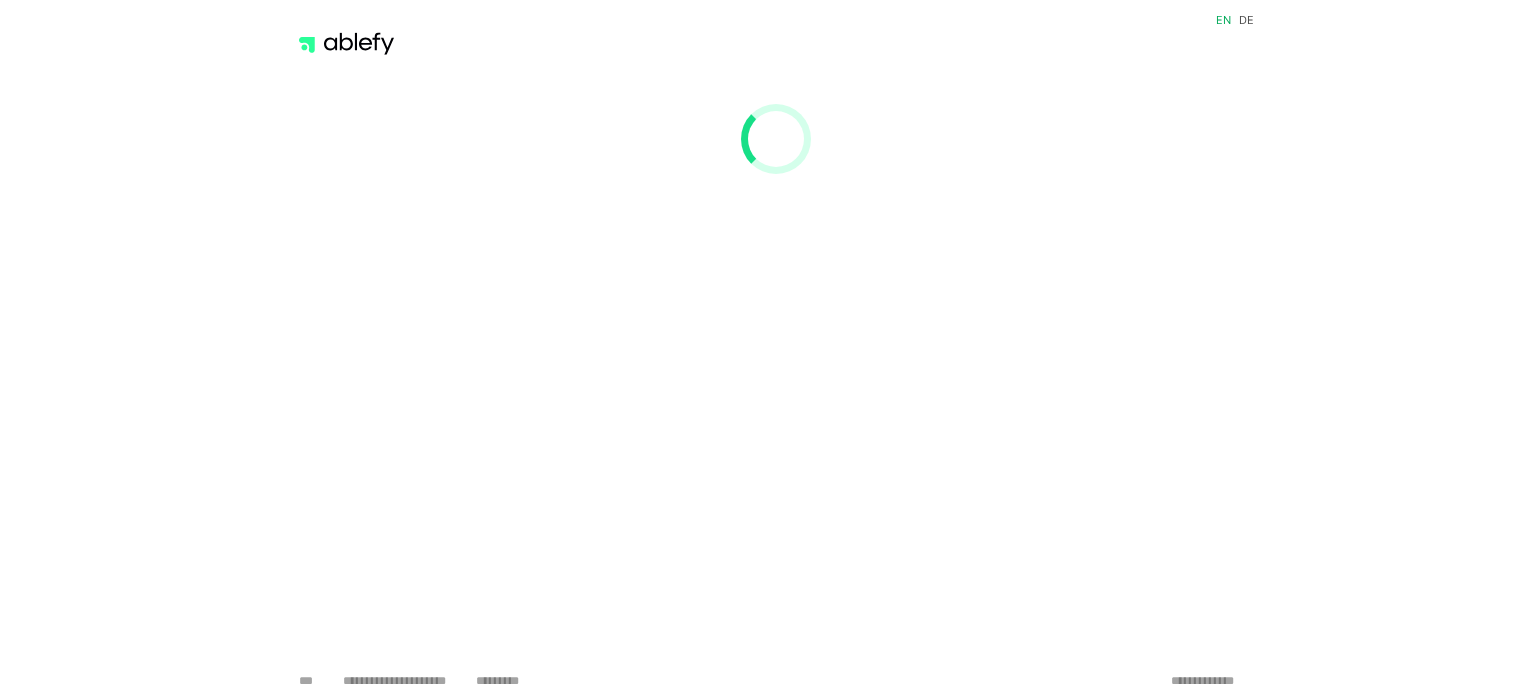 scroll, scrollTop: 0, scrollLeft: 0, axis: both 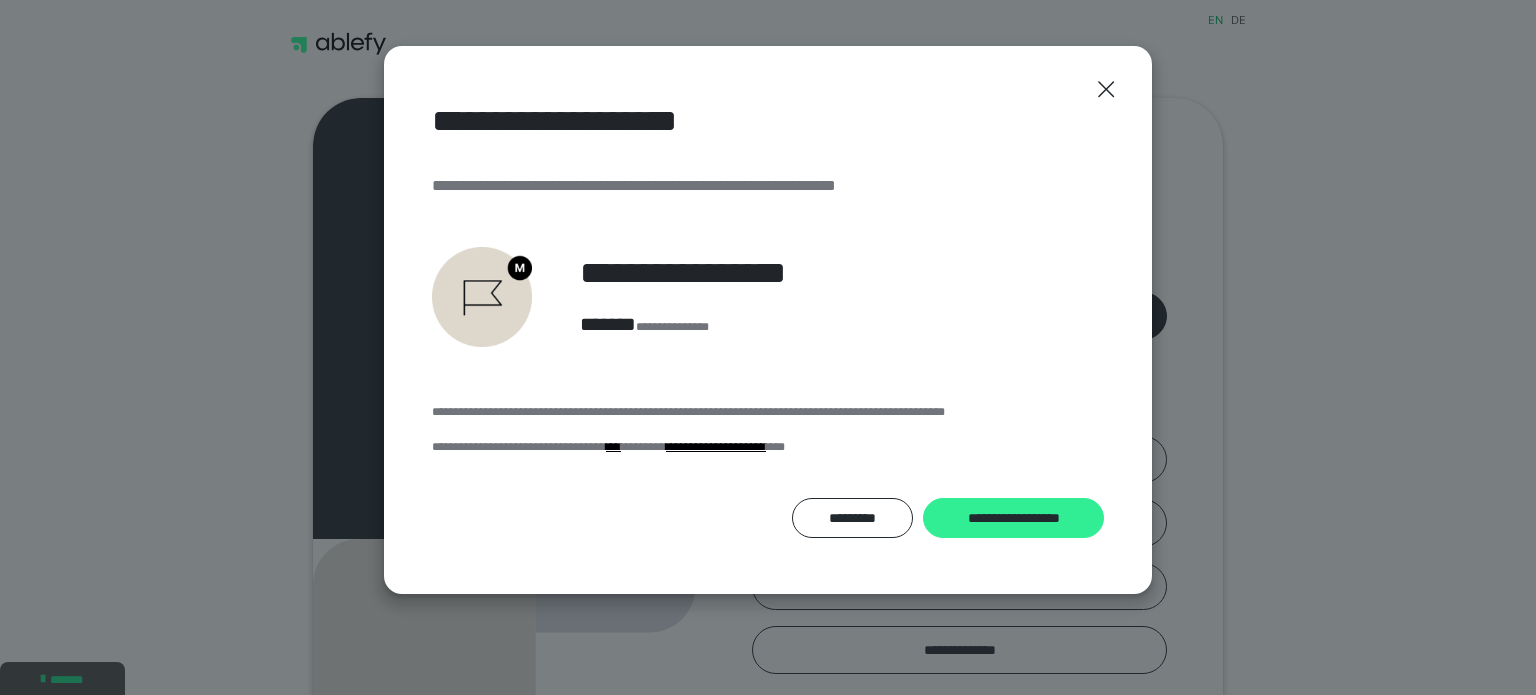 click on "**********" at bounding box center (1013, 518) 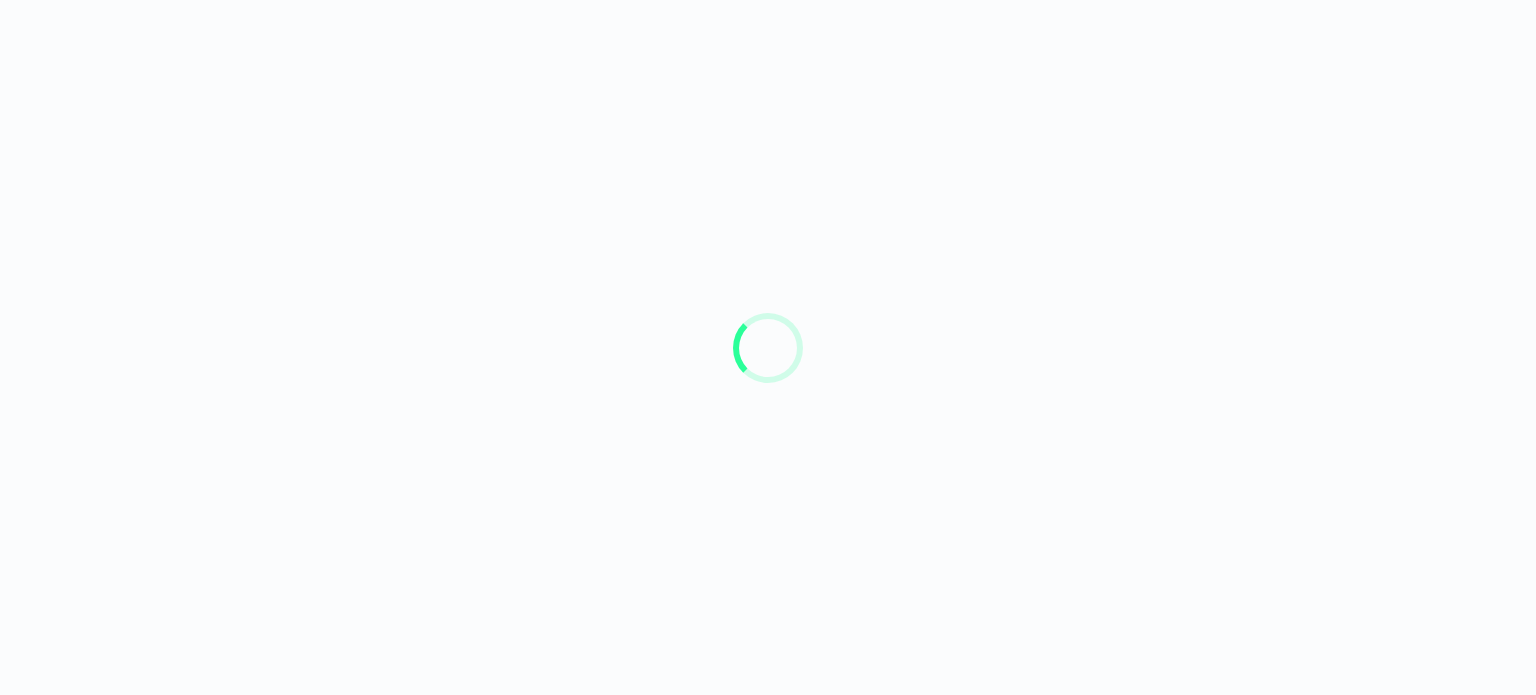 scroll, scrollTop: 0, scrollLeft: 0, axis: both 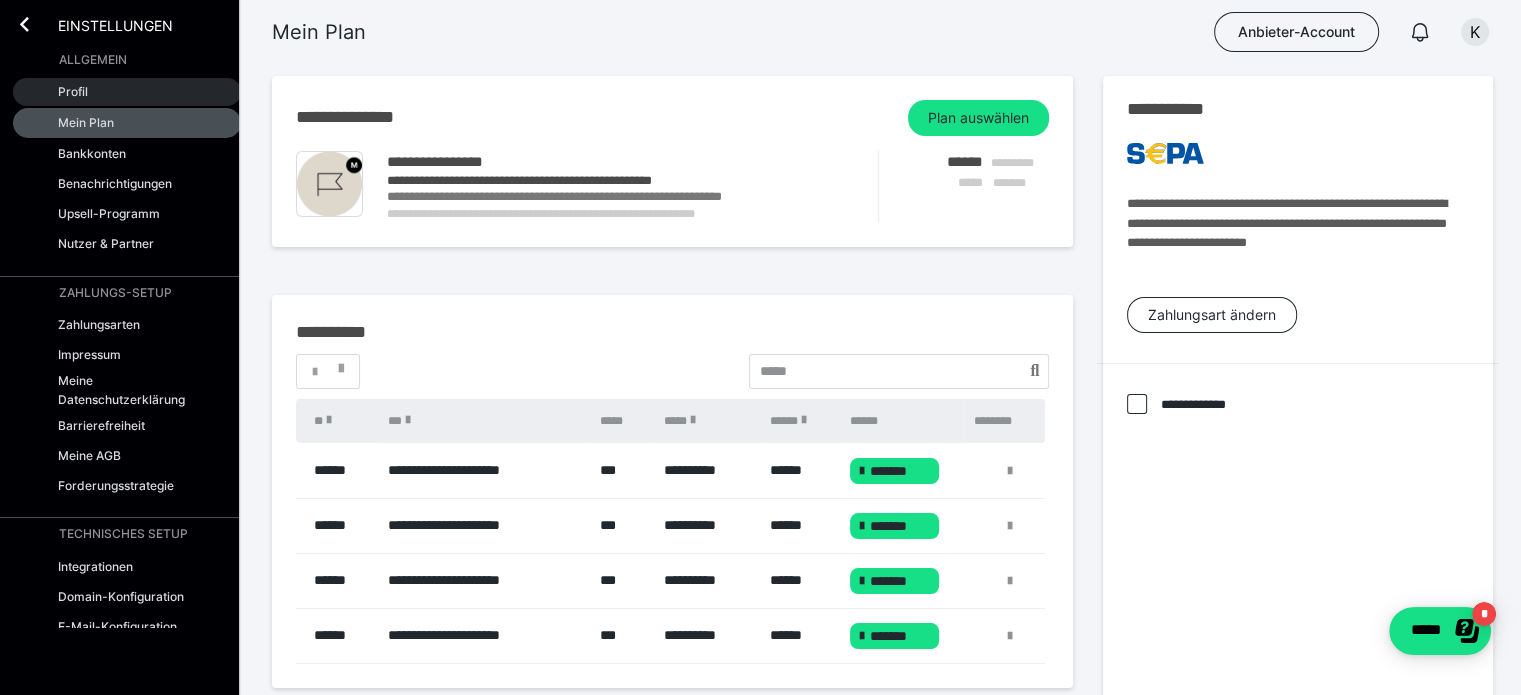 click on "Profil" at bounding box center (73, 91) 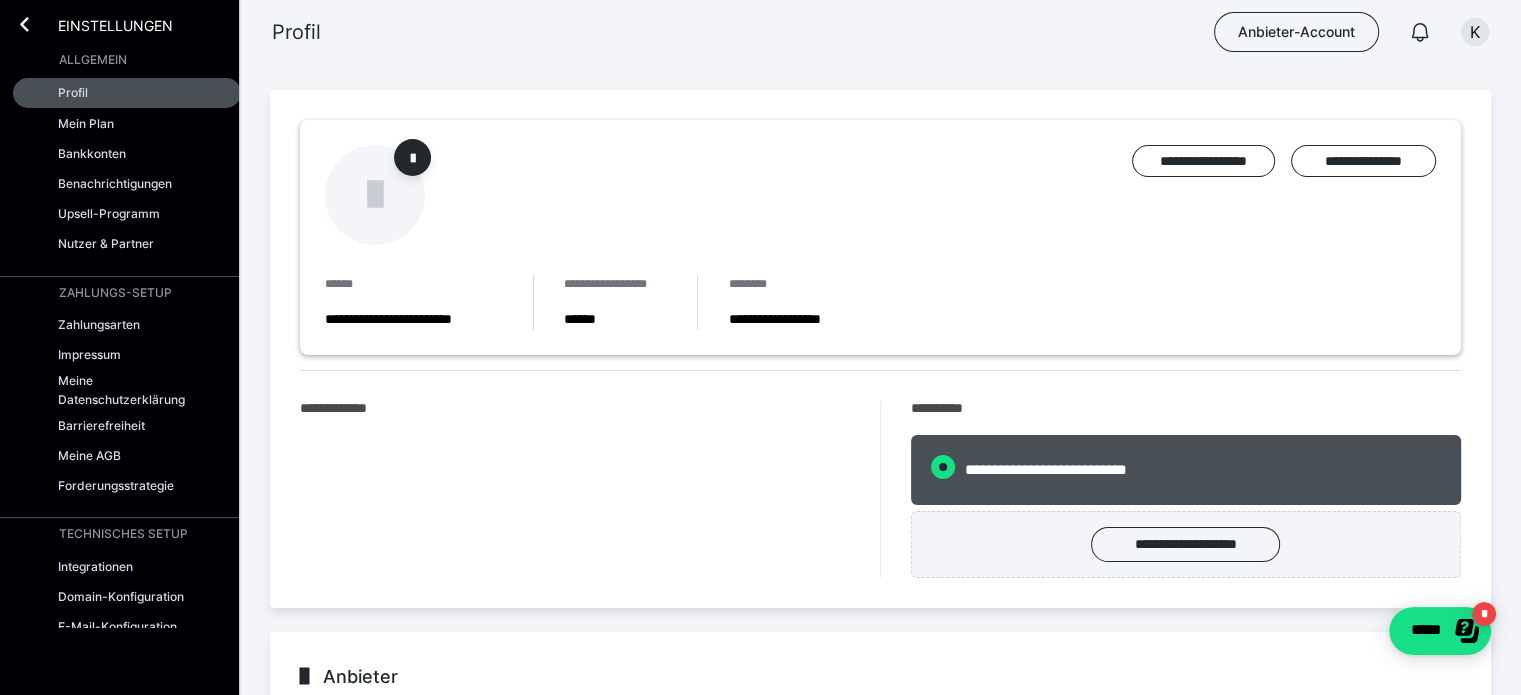 radio on "****" 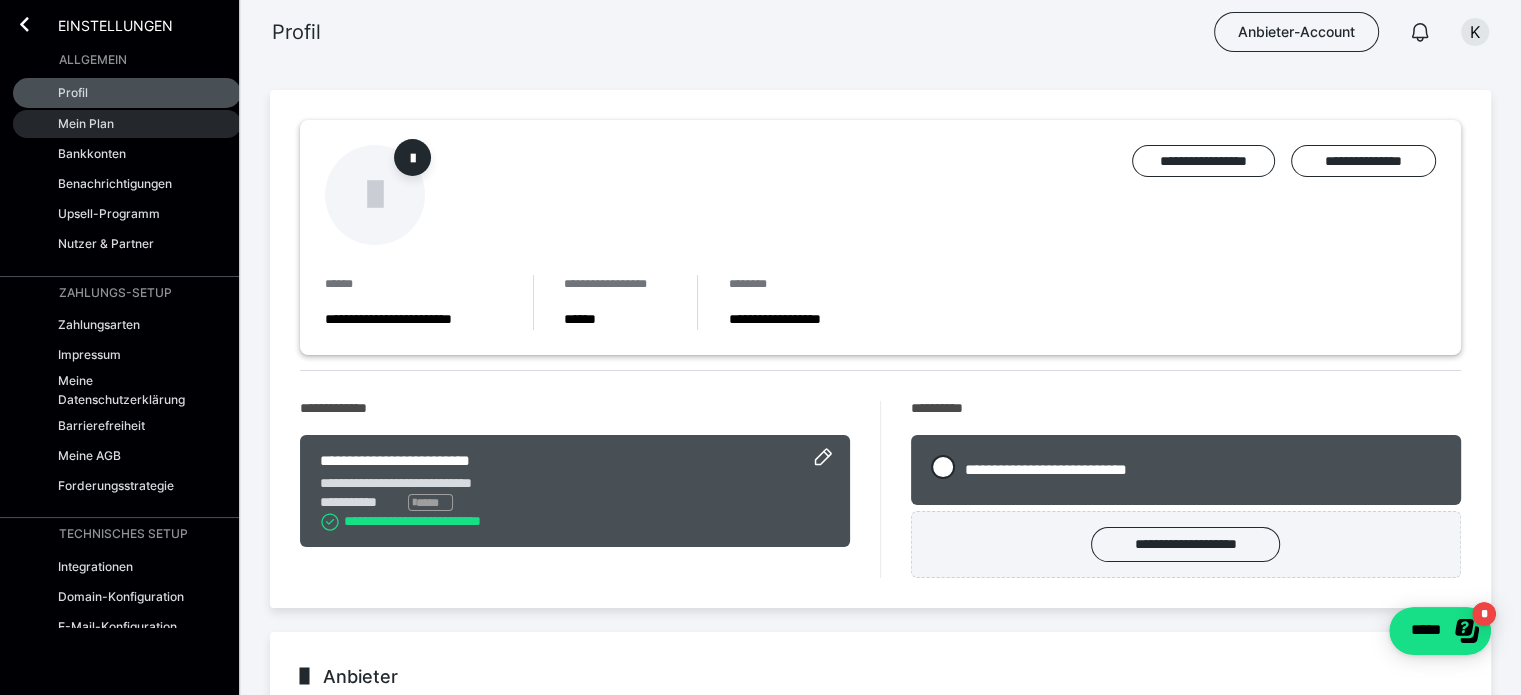 click on "Mein Plan" at bounding box center [86, 123] 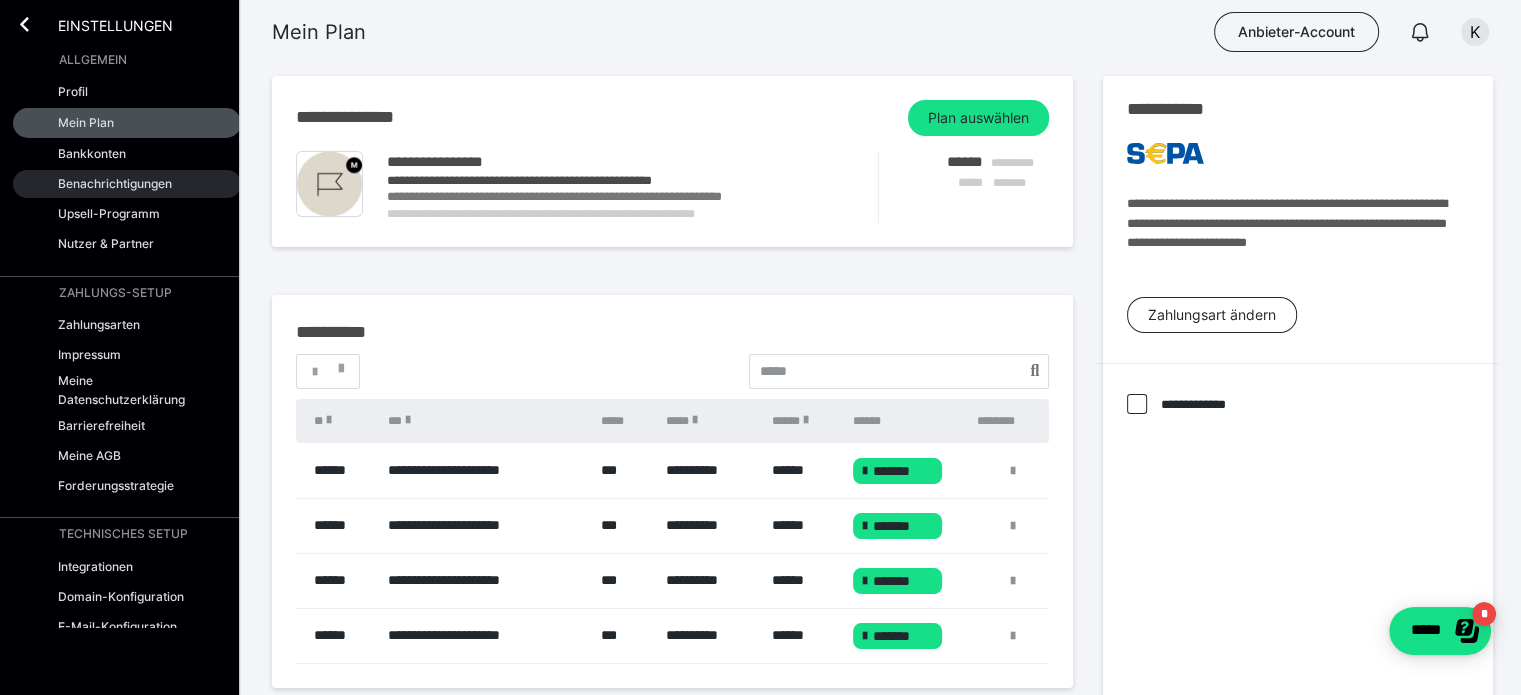 click on "Benachrichtigungen" at bounding box center [127, 184] 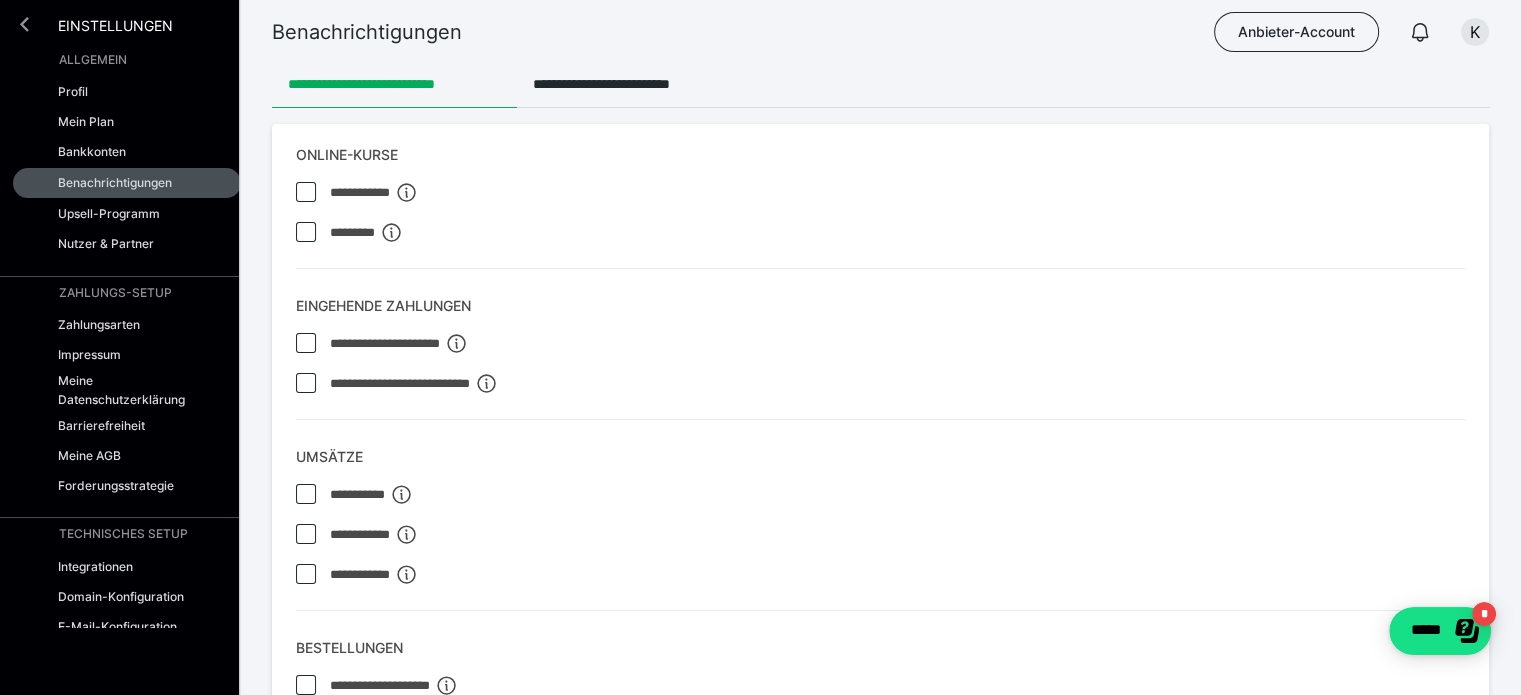 click at bounding box center [24, 24] 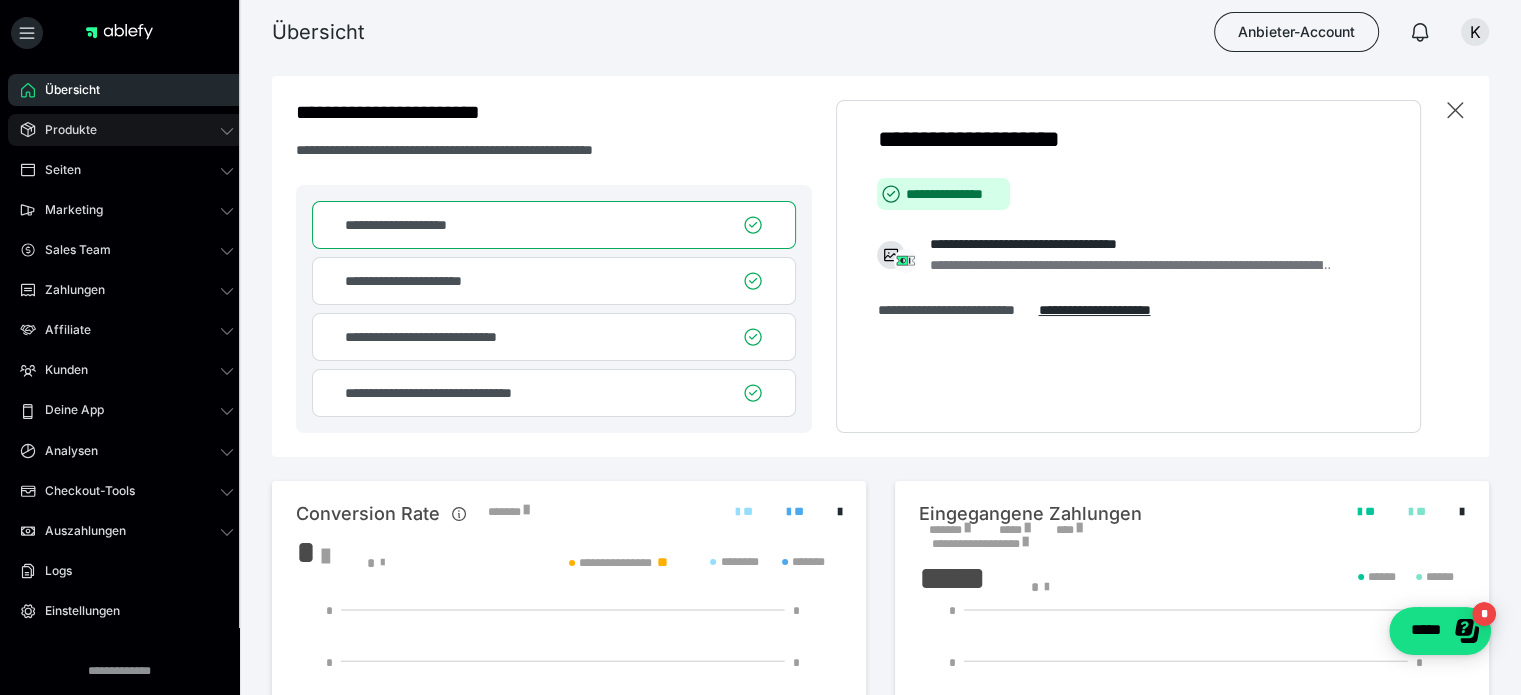 click on "Produkte" at bounding box center (64, 130) 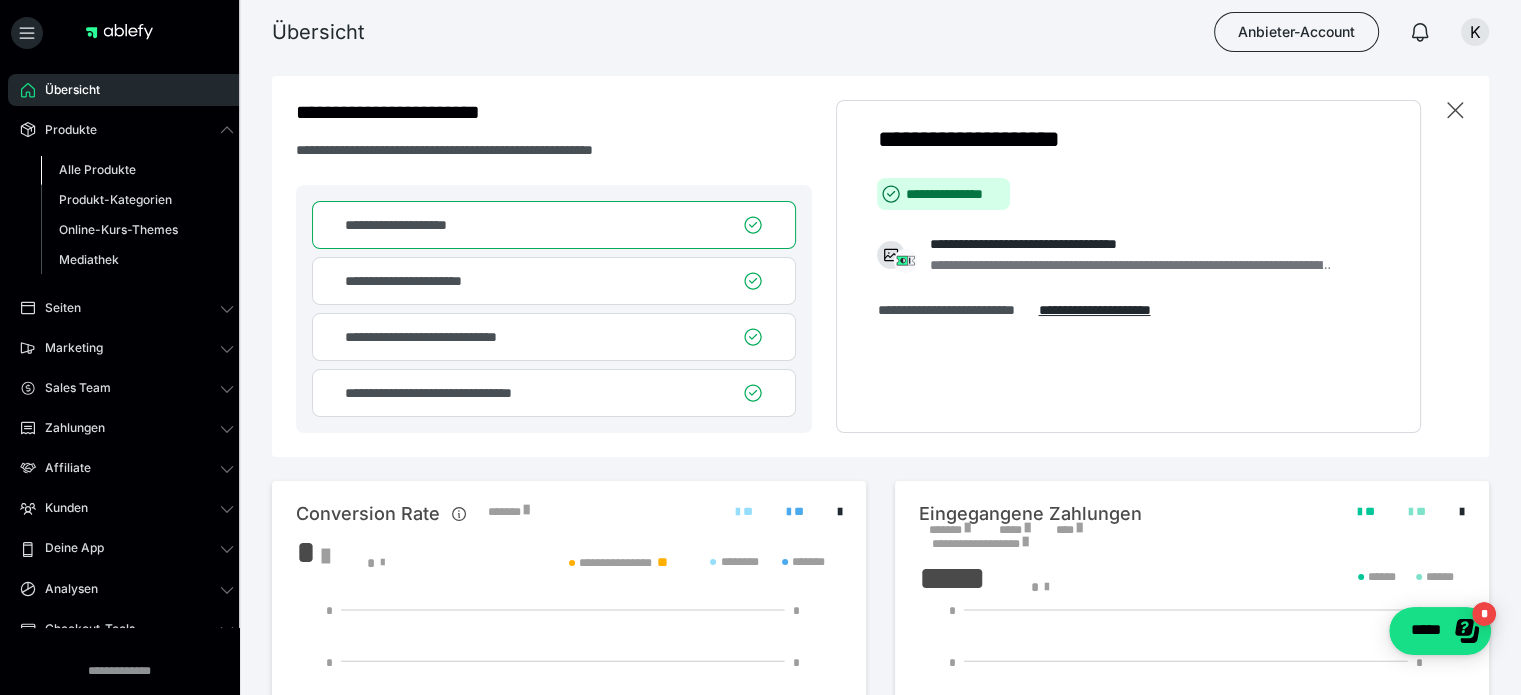 click on "Alle Produkte" at bounding box center [97, 169] 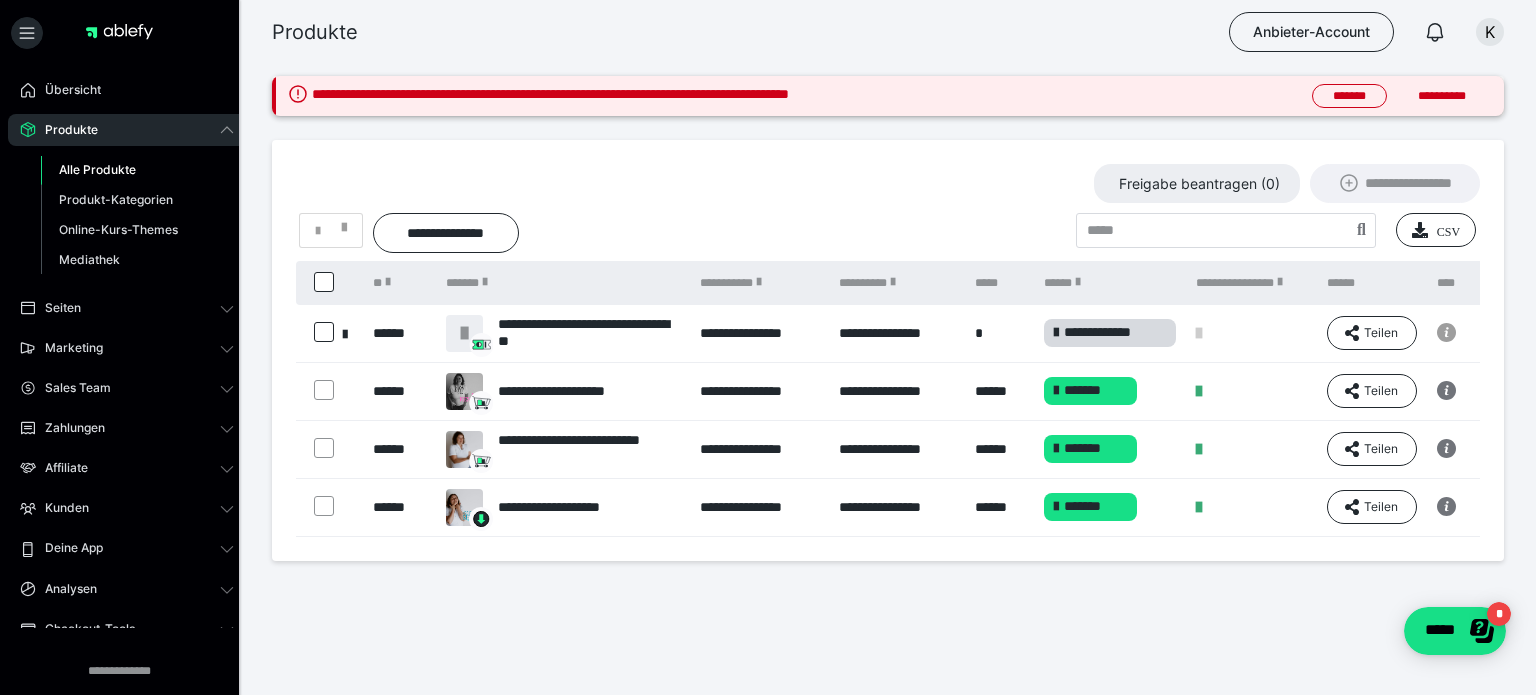 click 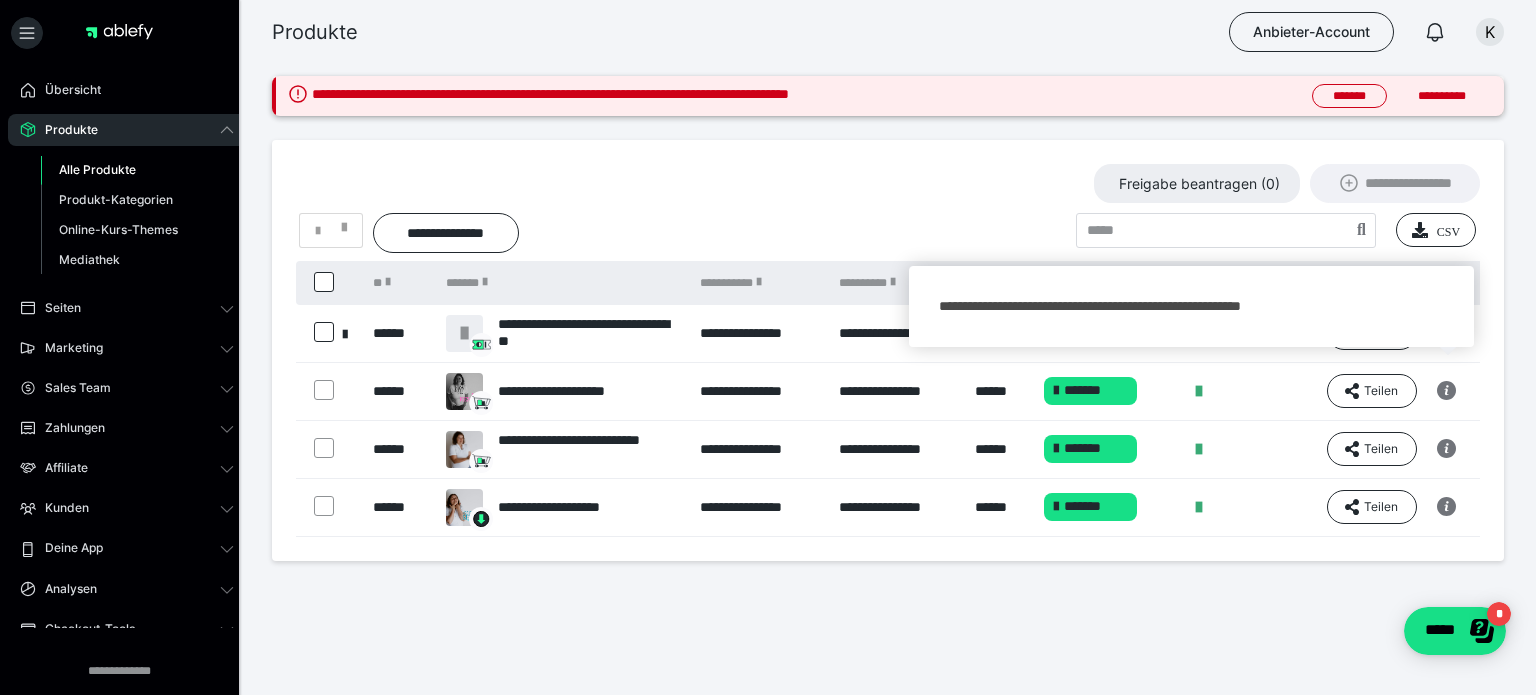 click on "**********" at bounding box center [888, 350] 